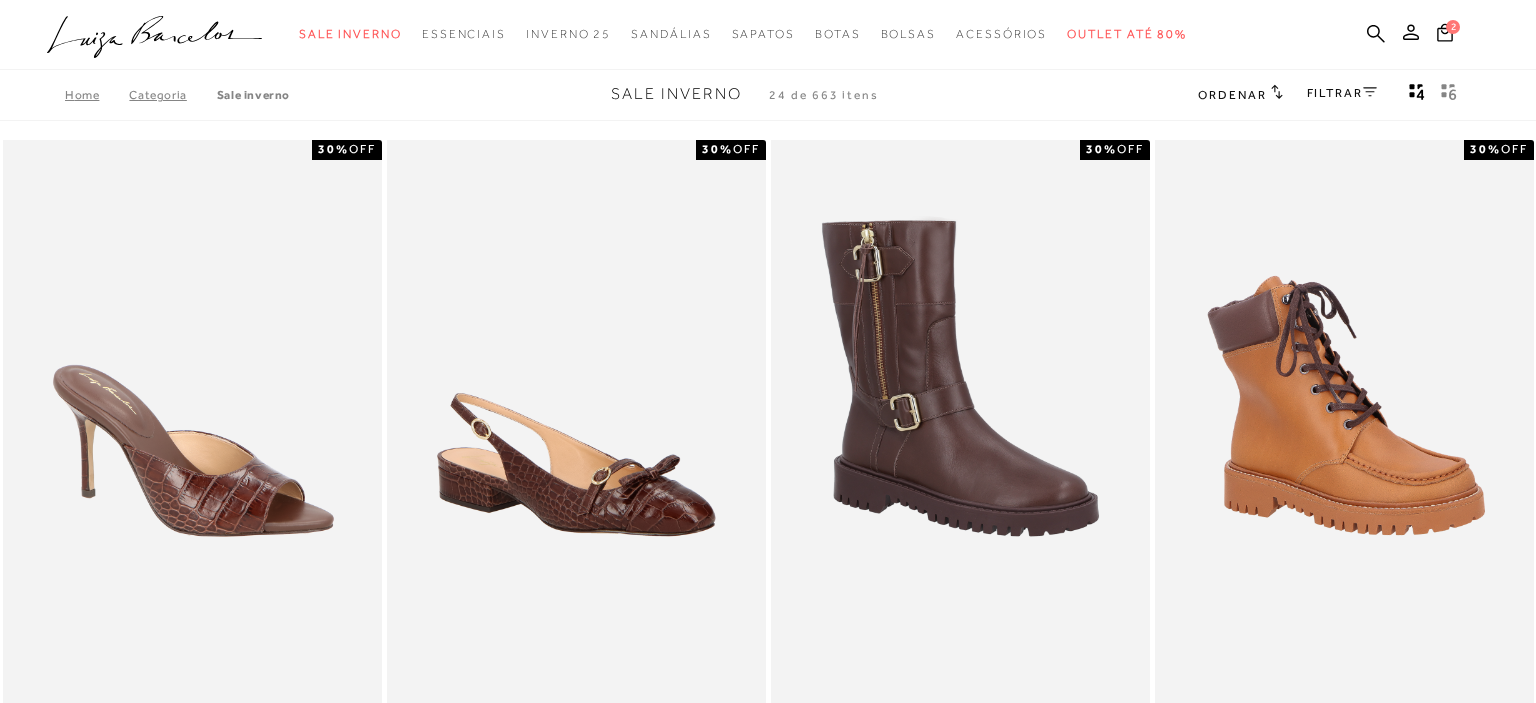 scroll, scrollTop: 0, scrollLeft: 0, axis: both 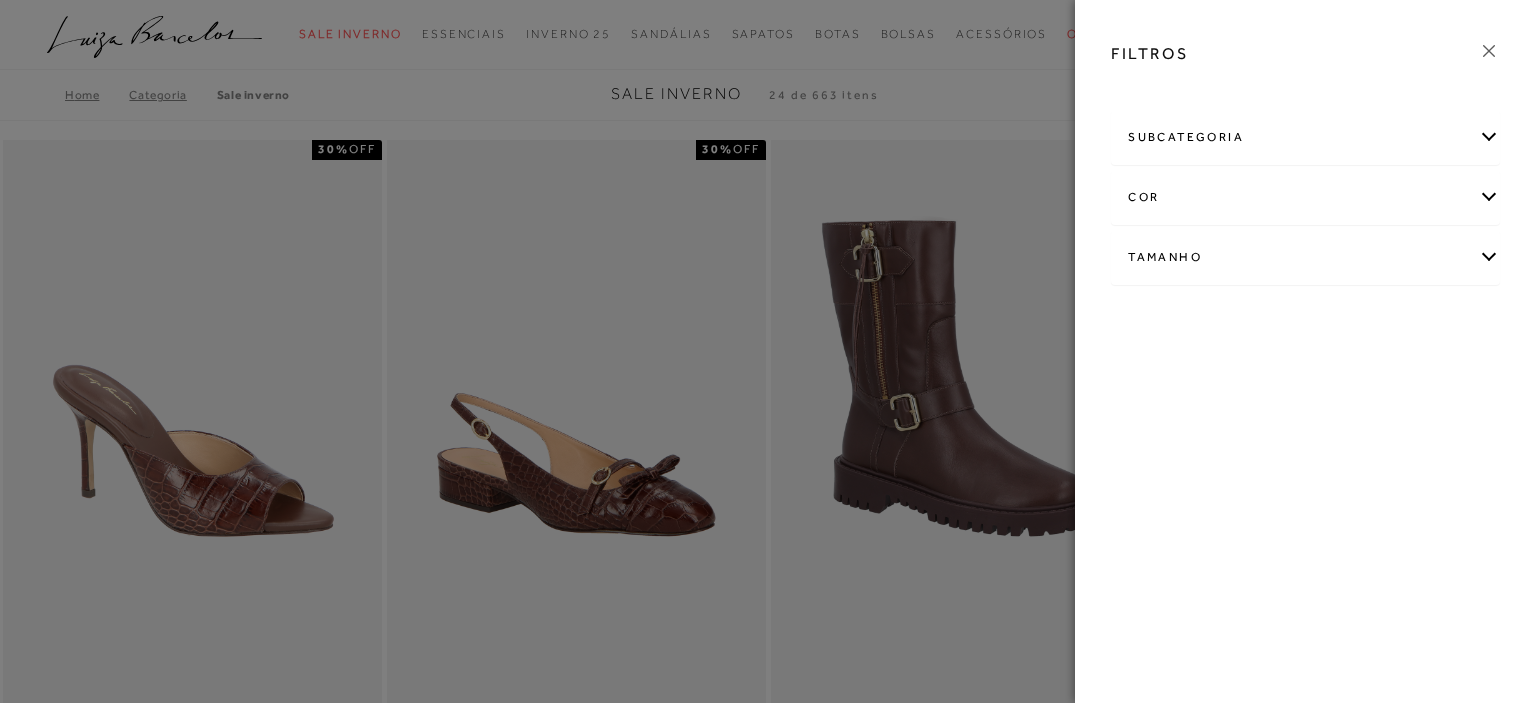 click on "subcategoria" at bounding box center (1305, 137) 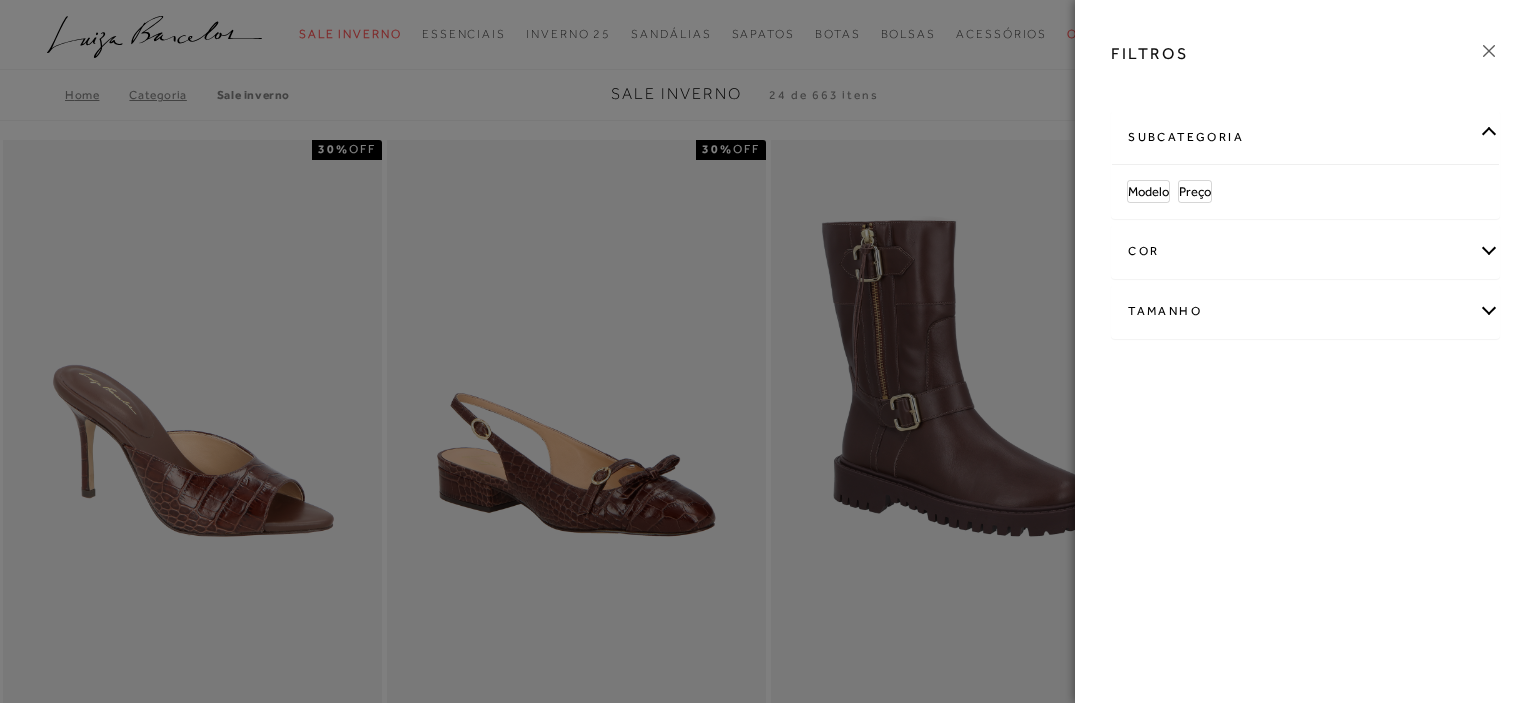 click on "Tamanho" at bounding box center [1305, 311] 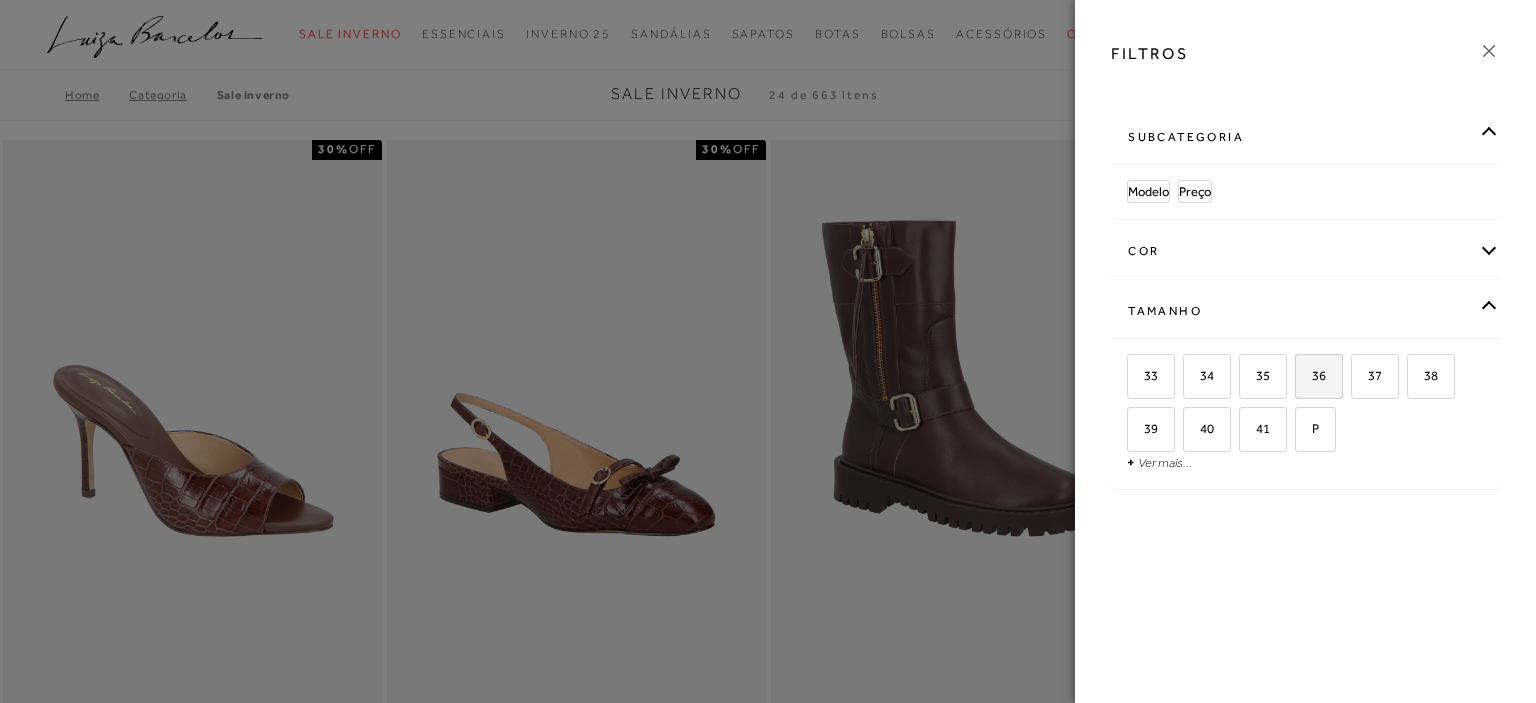 click on "36" at bounding box center [1311, 375] 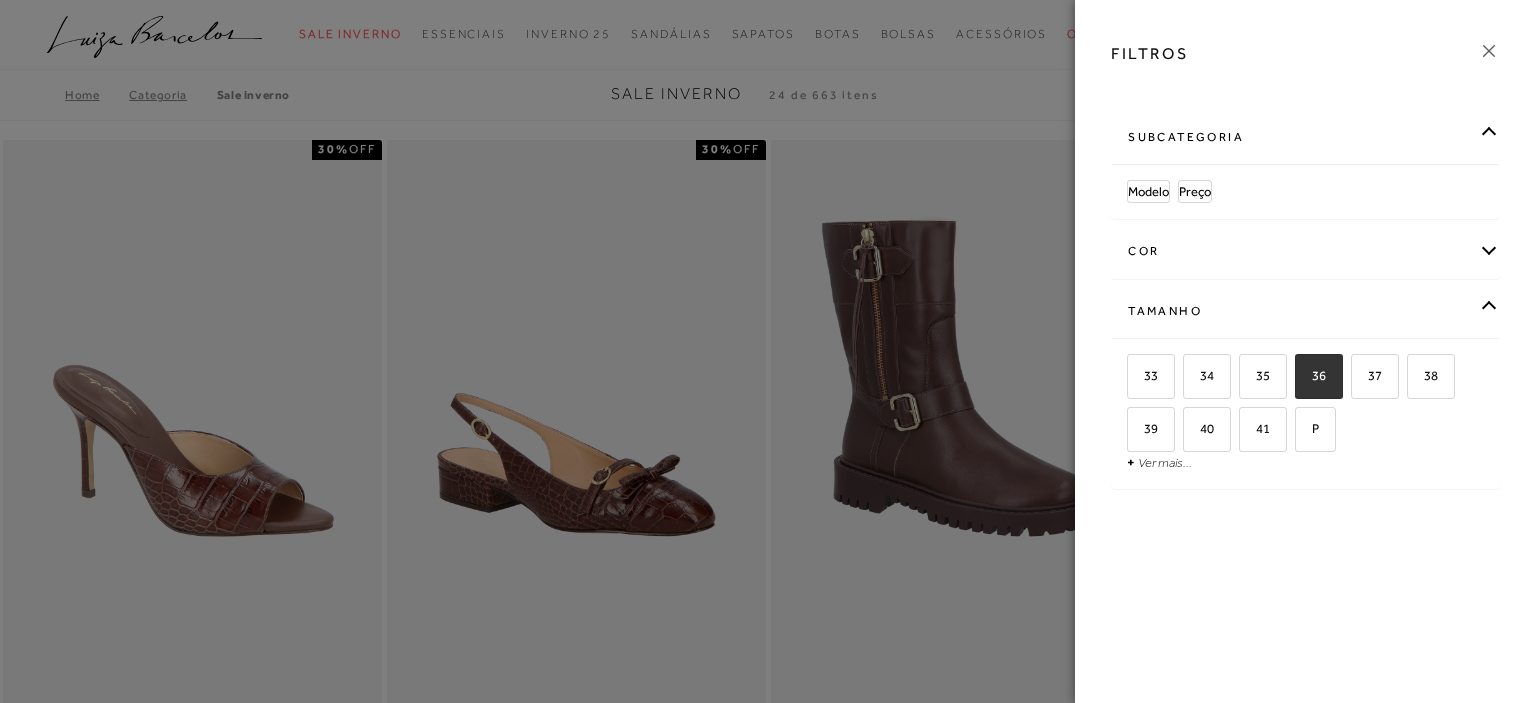checkbox on "true" 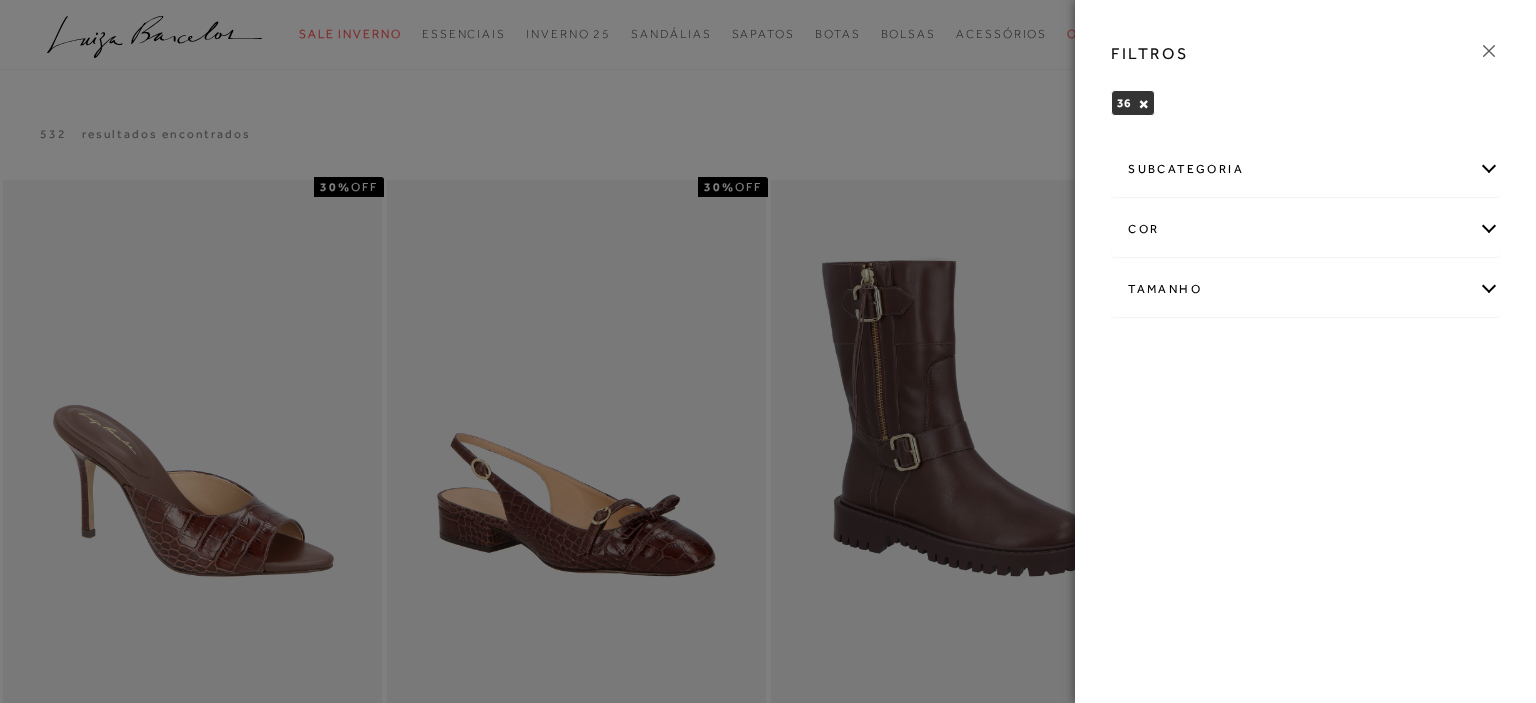 click on "subcategoria" at bounding box center [1305, 169] 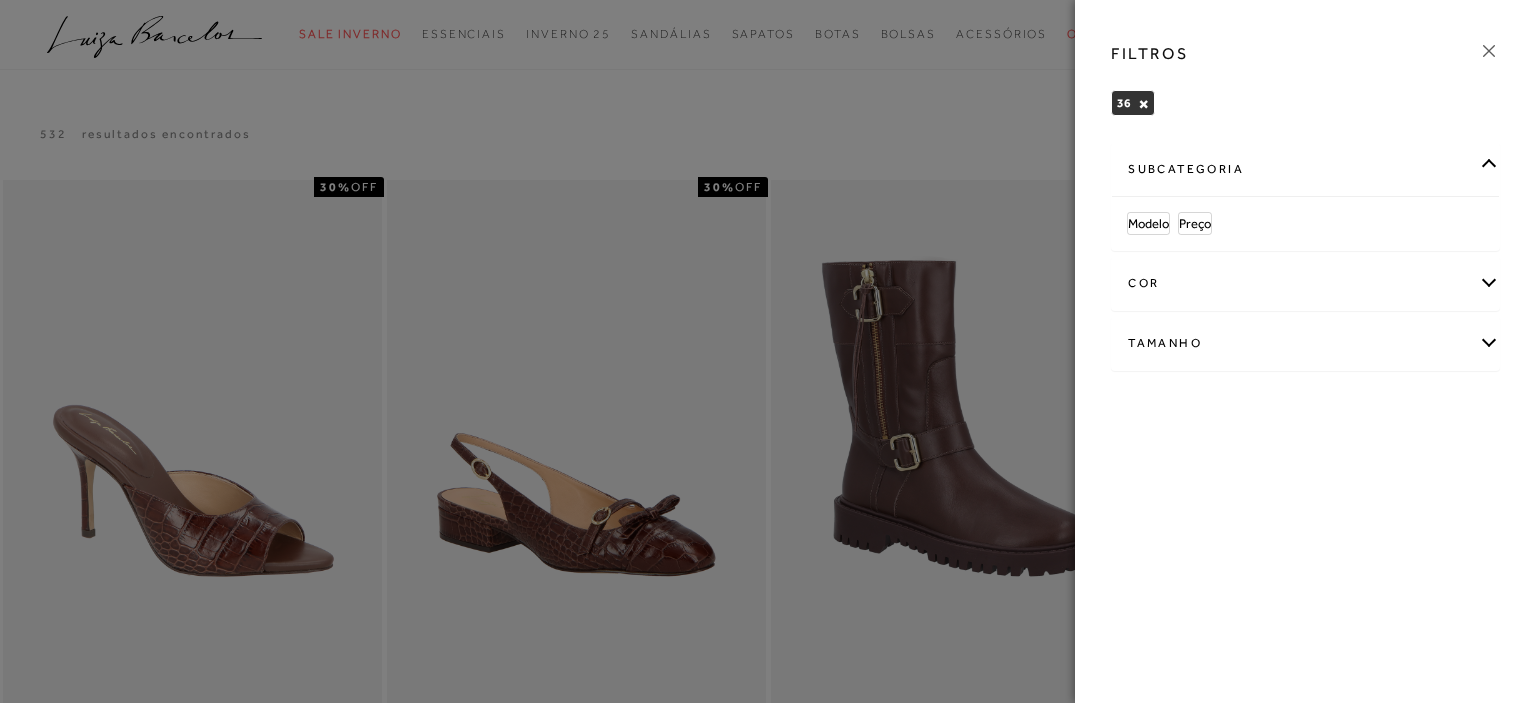 click at bounding box center (768, 351) 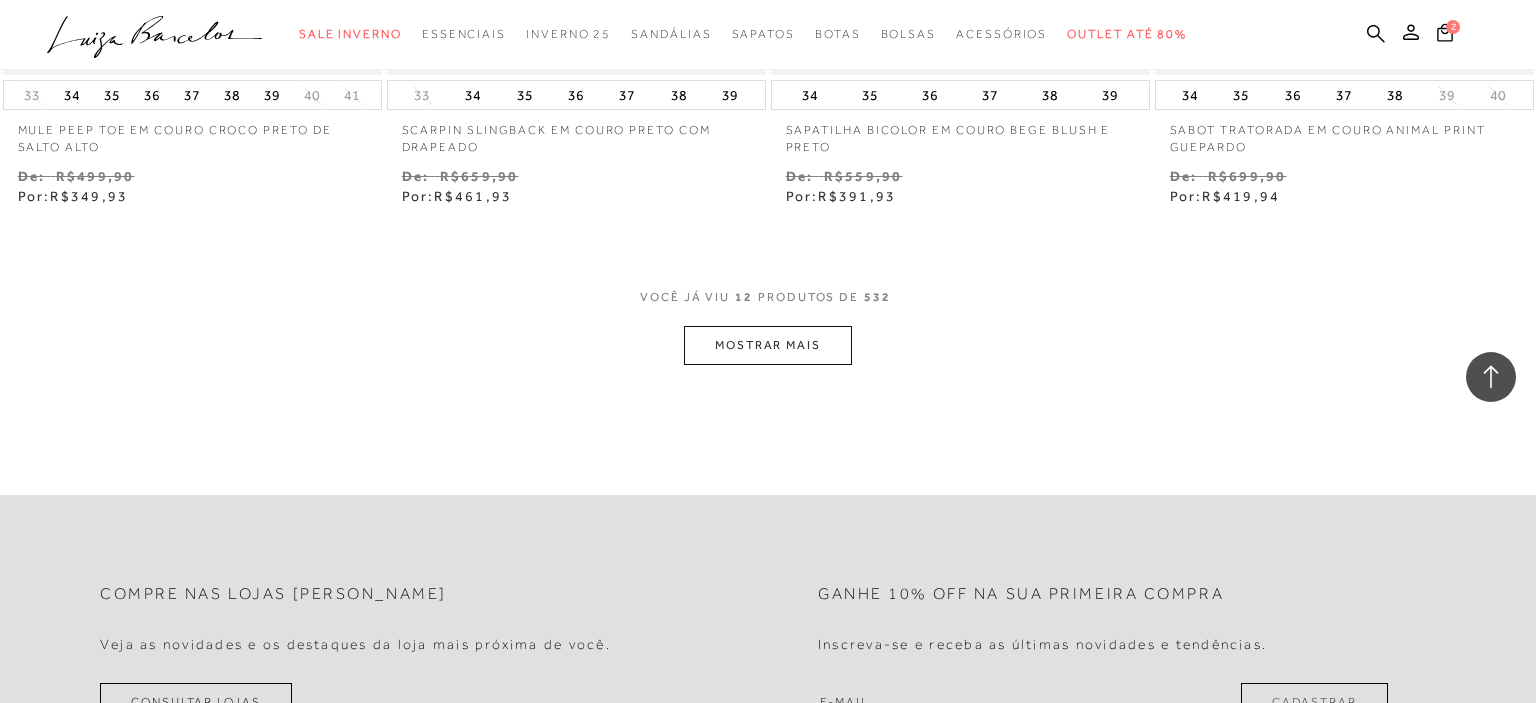 scroll, scrollTop: 2323, scrollLeft: 0, axis: vertical 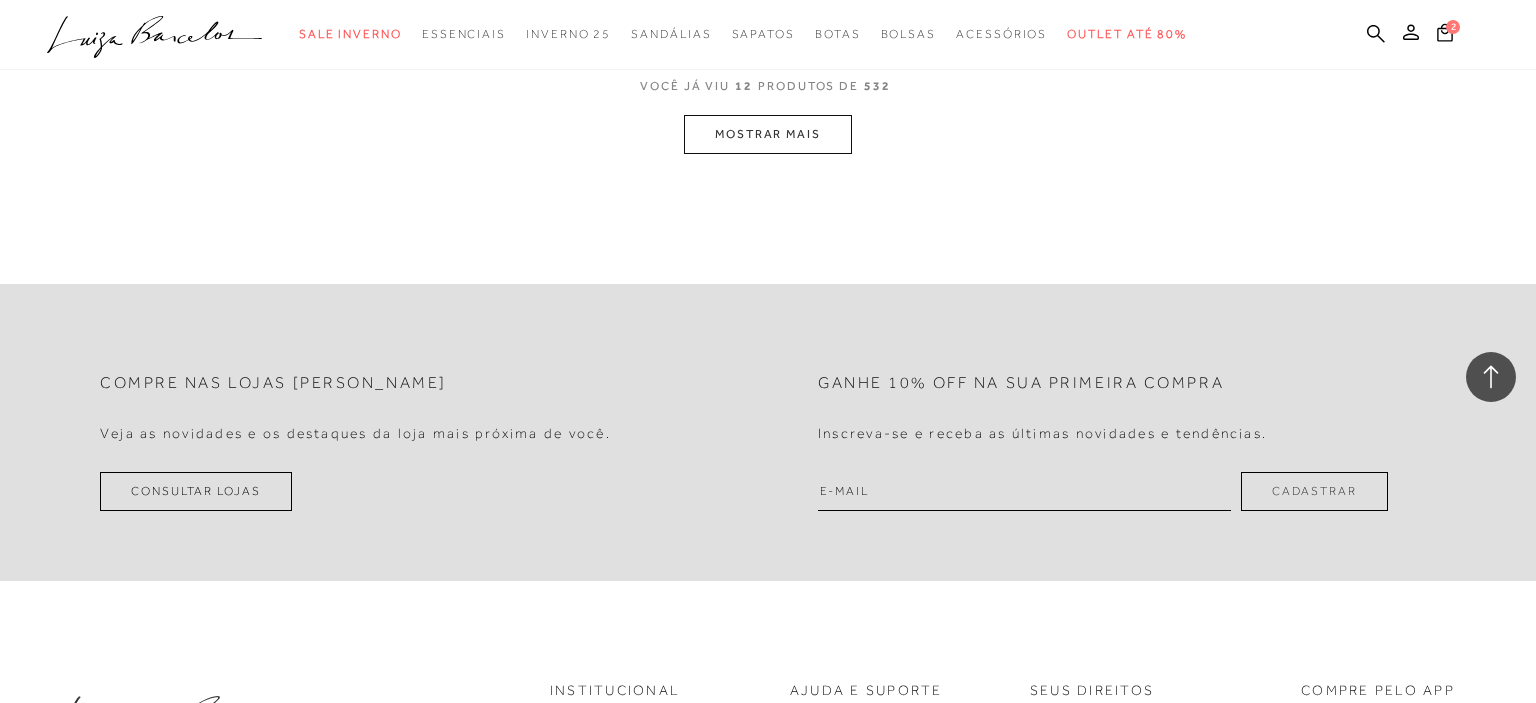 click on "MOSTRAR MAIS" at bounding box center [768, 134] 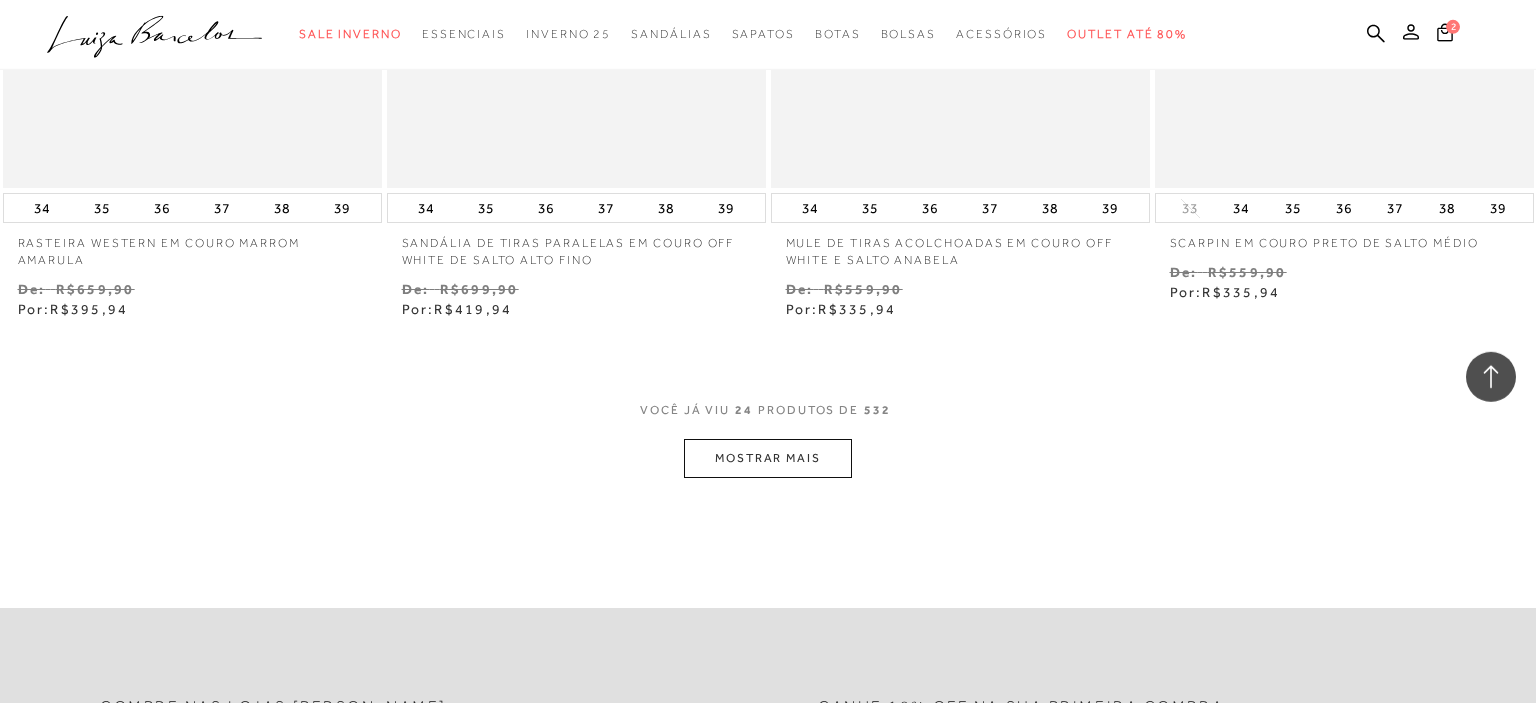scroll, scrollTop: 4271, scrollLeft: 0, axis: vertical 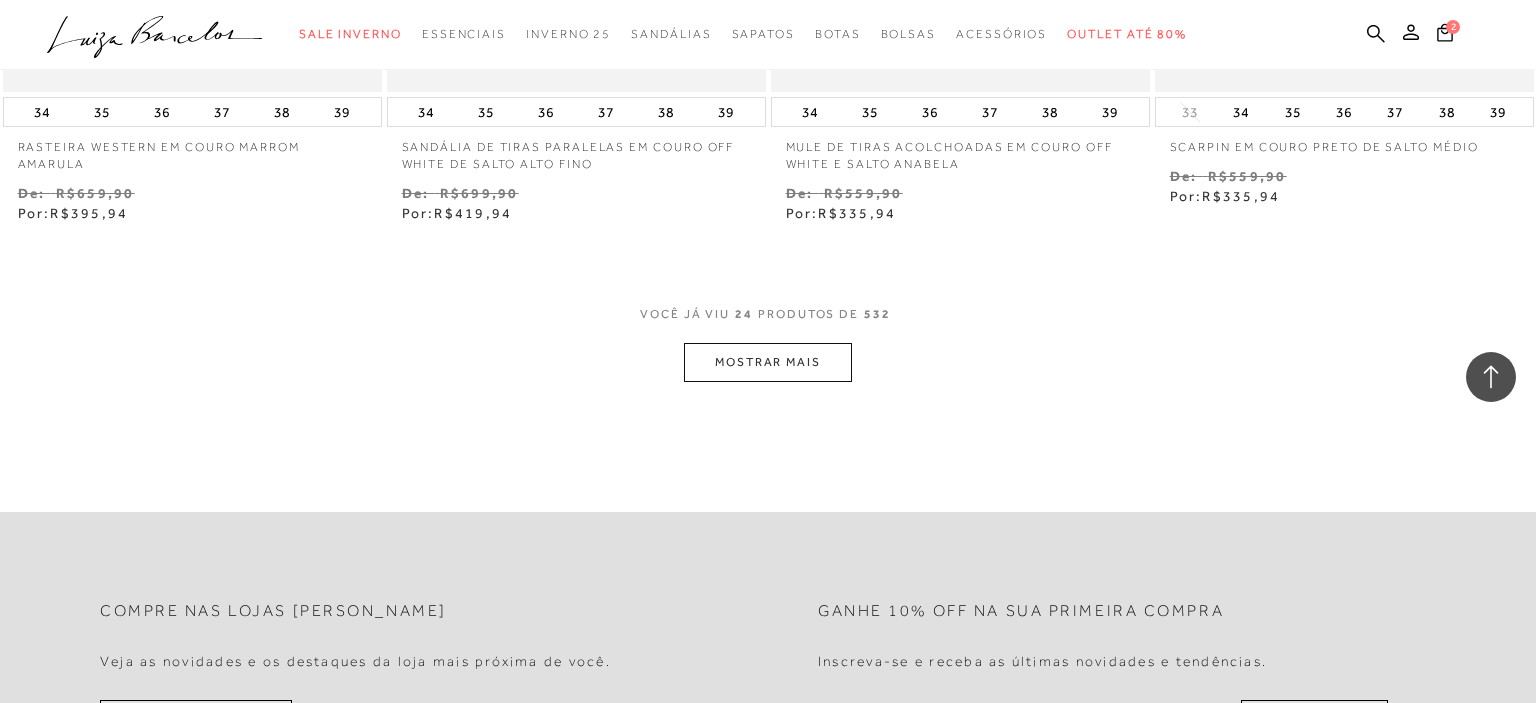 click on "Resultados da pesquisa
Sale Inverno
Resultados: 13 - 24 (de 532)
Opções de exibição
532
resultados encontrados
Ordenar Padrão Lançamentos" at bounding box center (768, -1904) 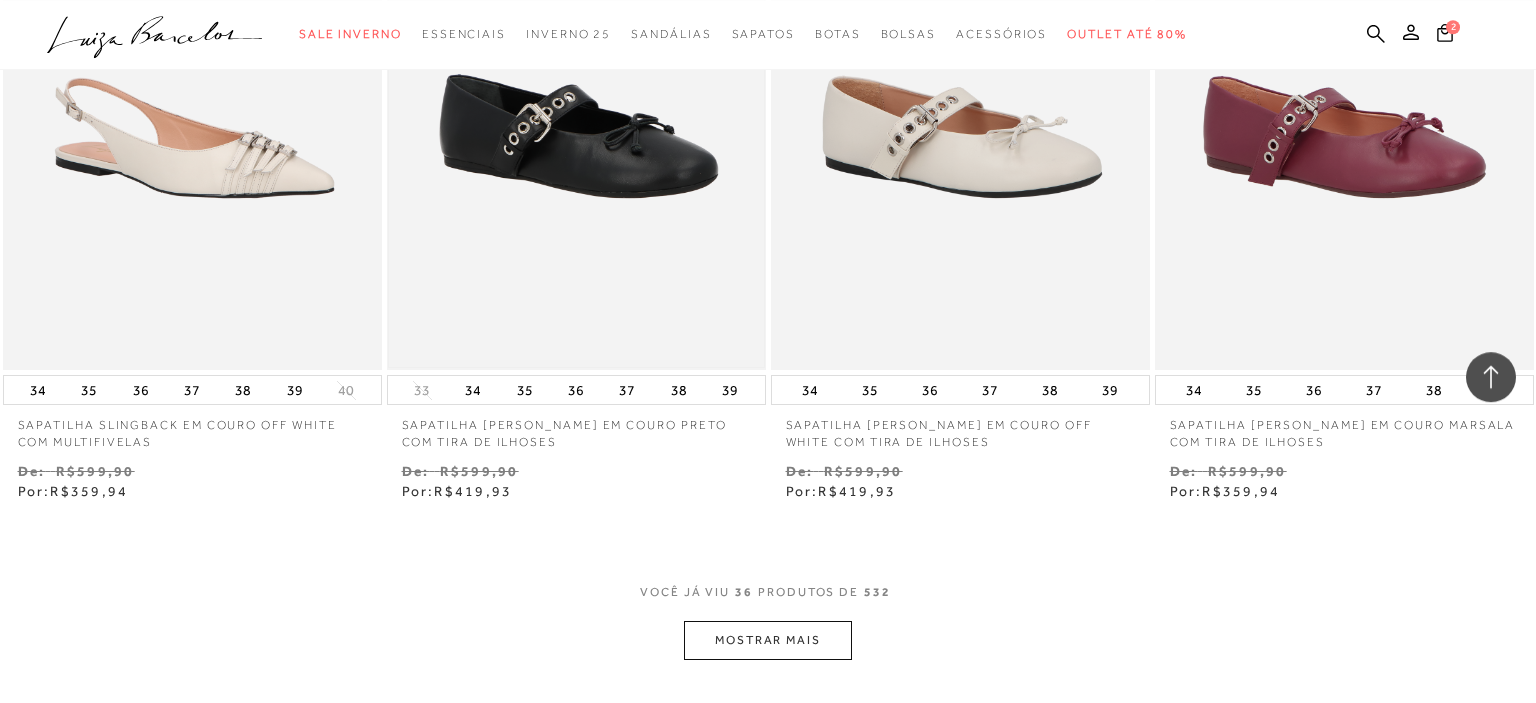 scroll, scrollTop: 6383, scrollLeft: 0, axis: vertical 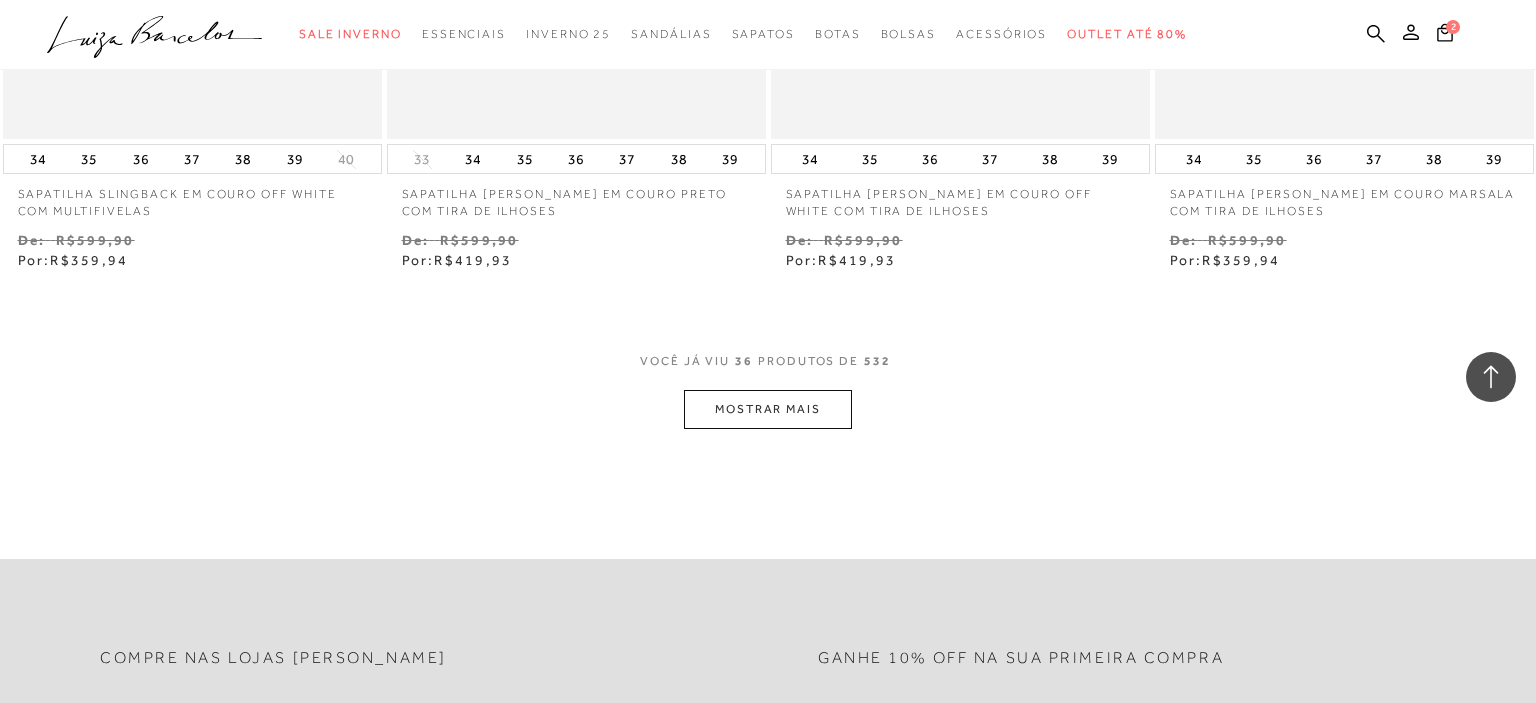 click on "MOSTRAR MAIS" at bounding box center (768, 409) 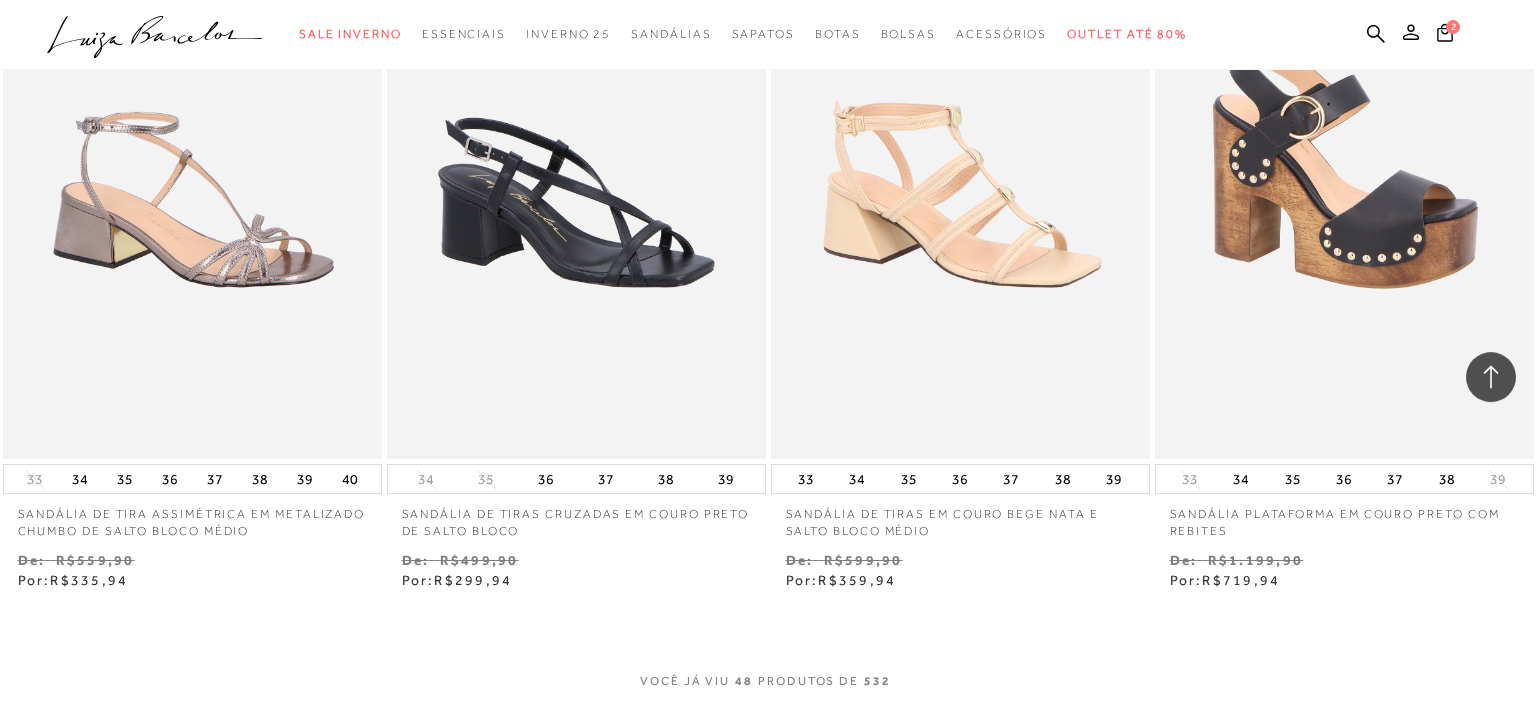 scroll, scrollTop: 8178, scrollLeft: 0, axis: vertical 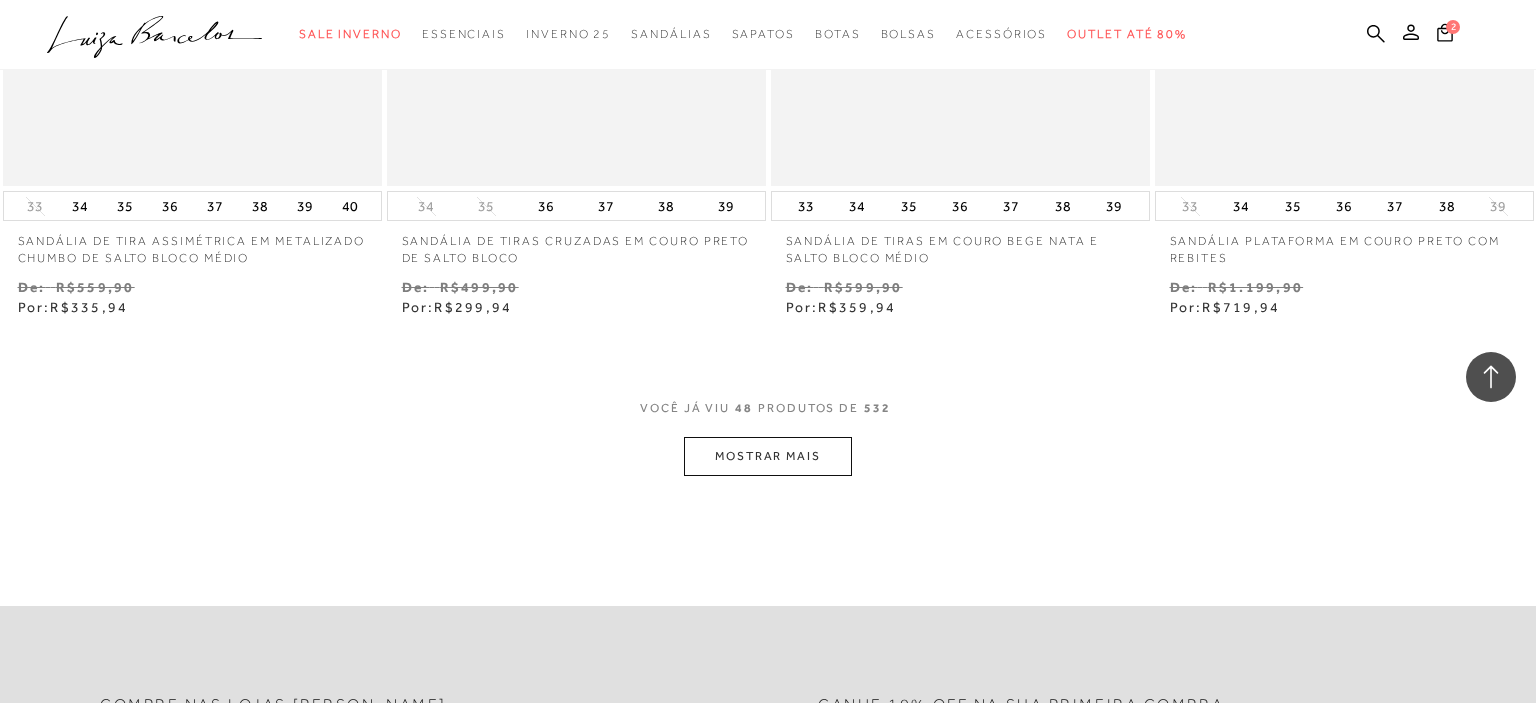 click on "MOSTRAR MAIS" at bounding box center [768, 456] 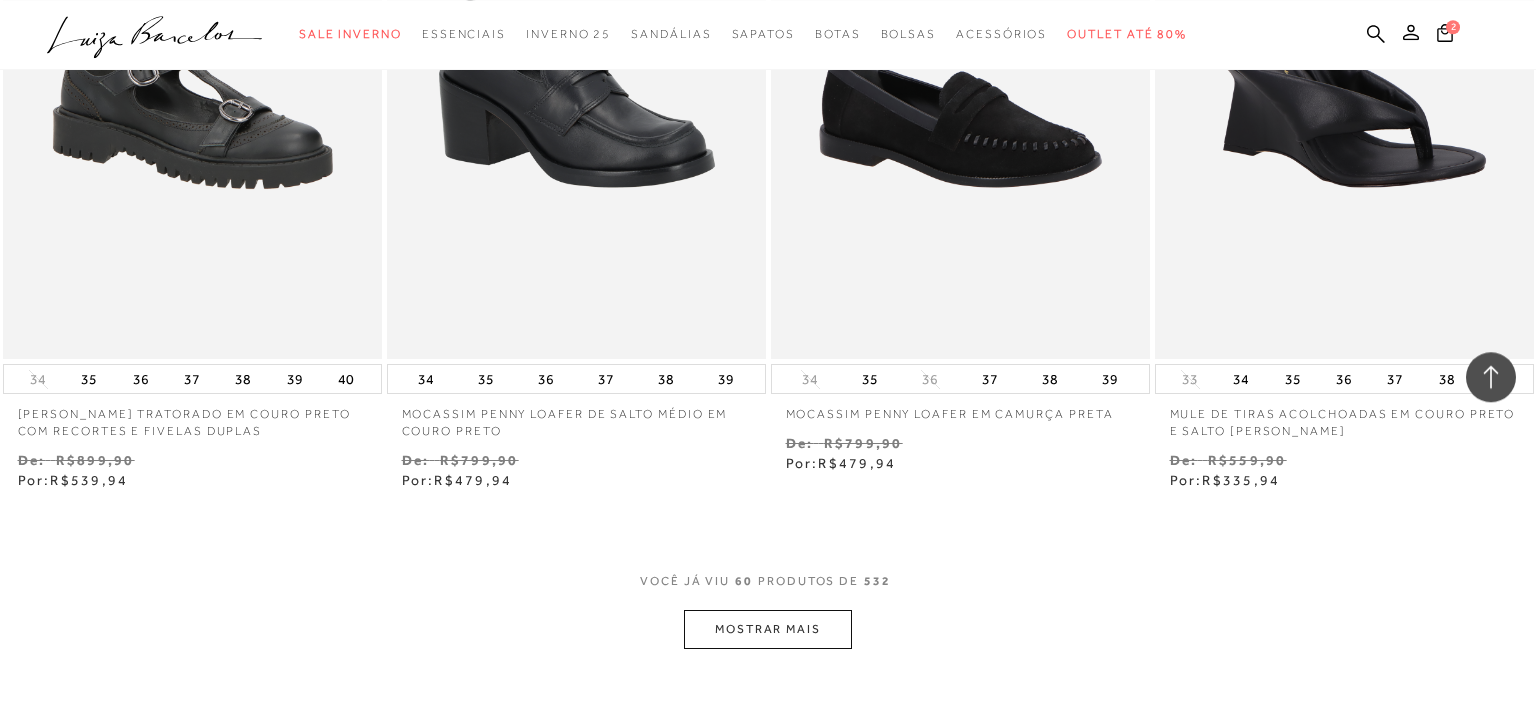scroll, scrollTop: 10501, scrollLeft: 0, axis: vertical 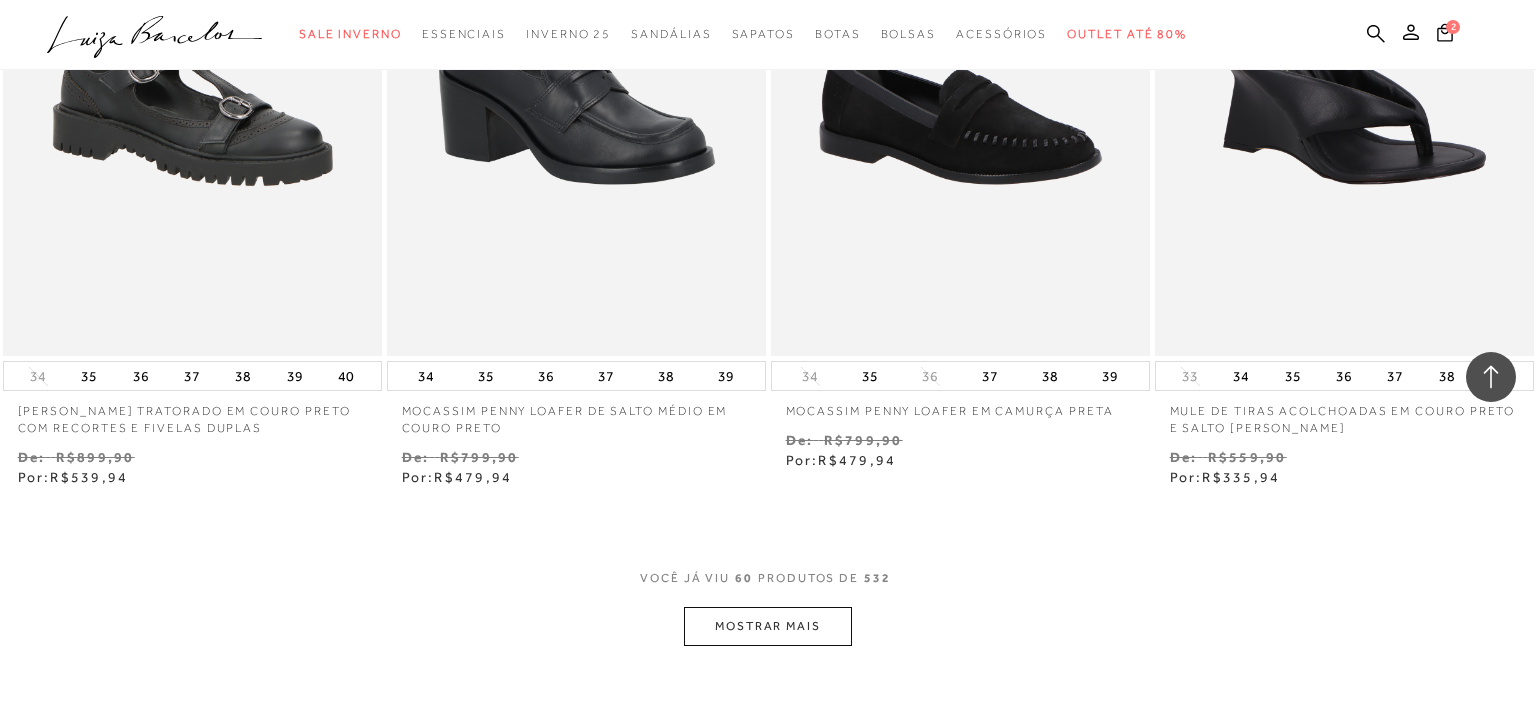 click on "MOSTRAR MAIS" at bounding box center (768, 626) 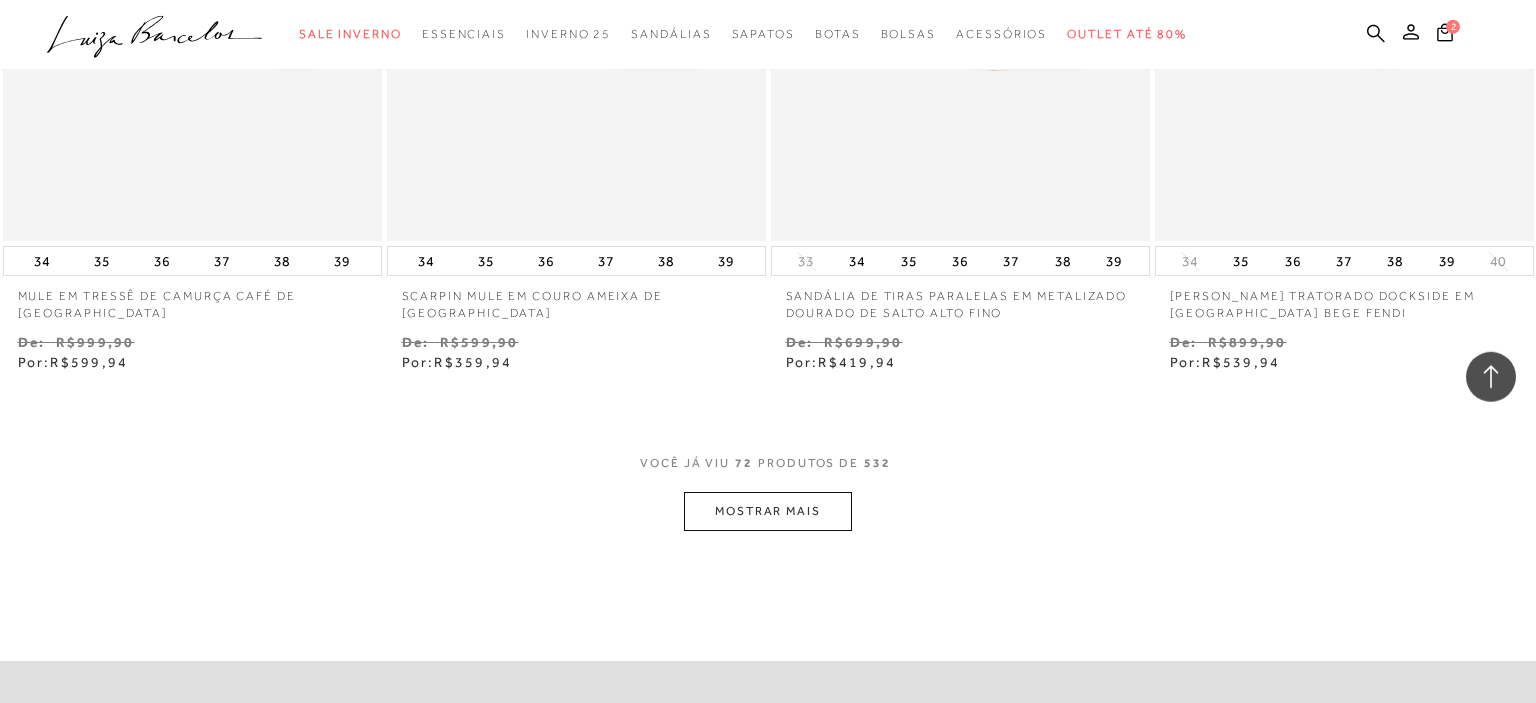 scroll, scrollTop: 12613, scrollLeft: 0, axis: vertical 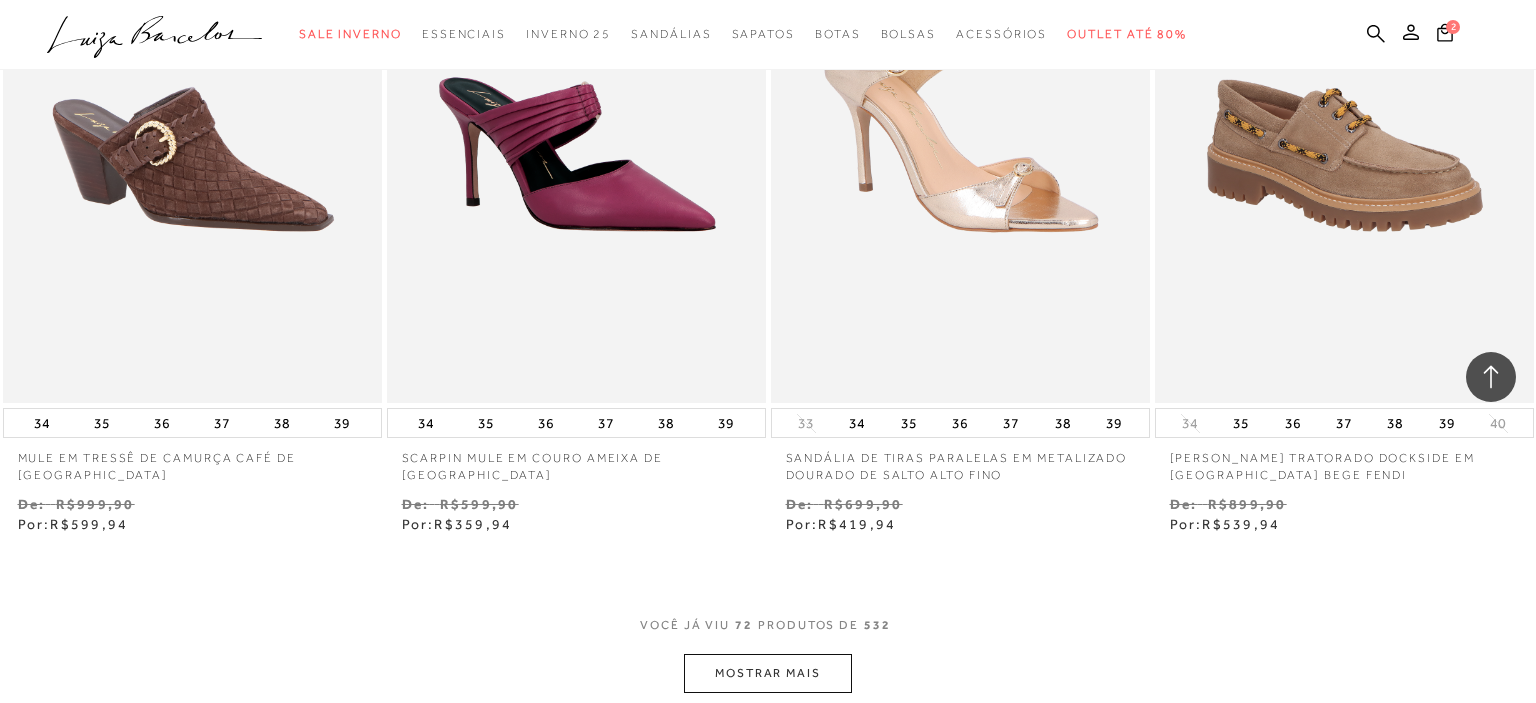 click on "MOSTRAR MAIS" at bounding box center (768, 673) 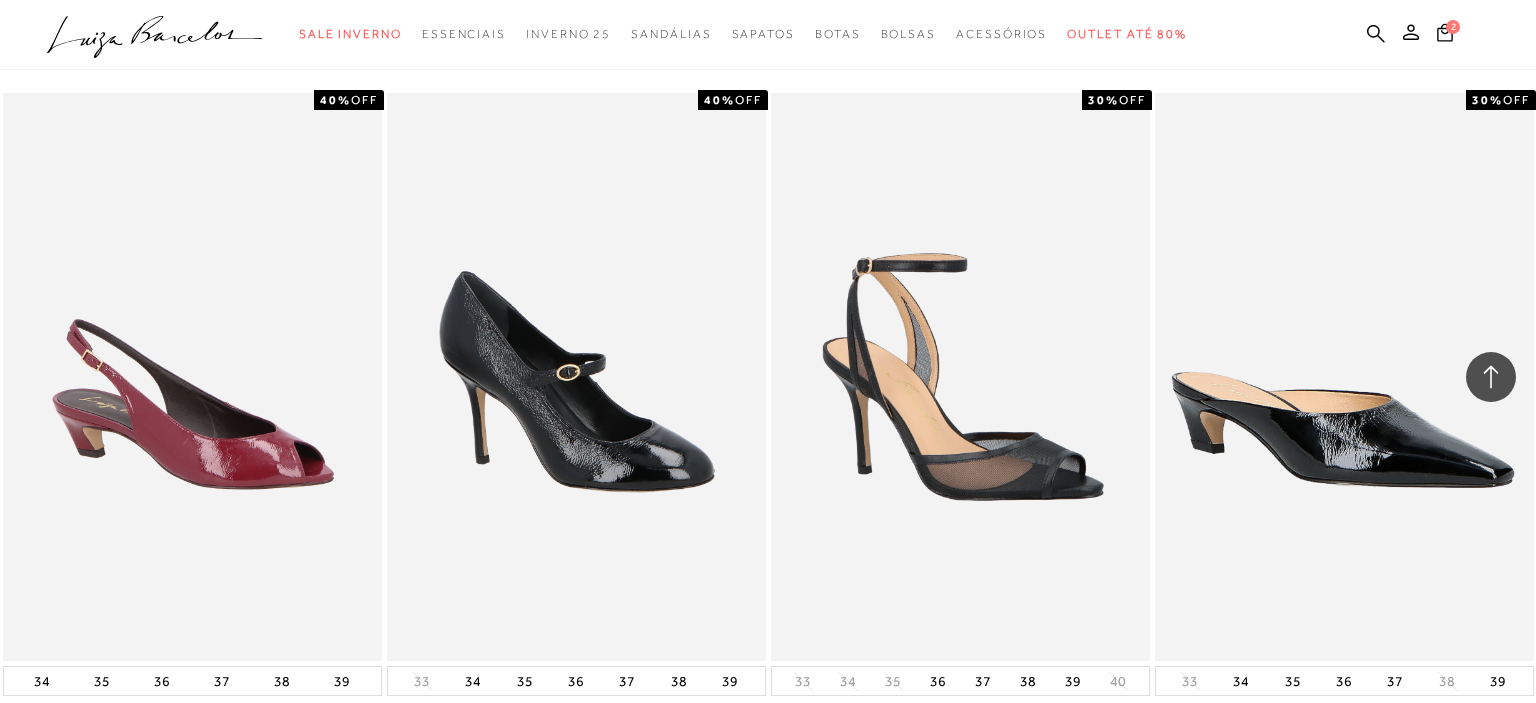 scroll, scrollTop: 14725, scrollLeft: 0, axis: vertical 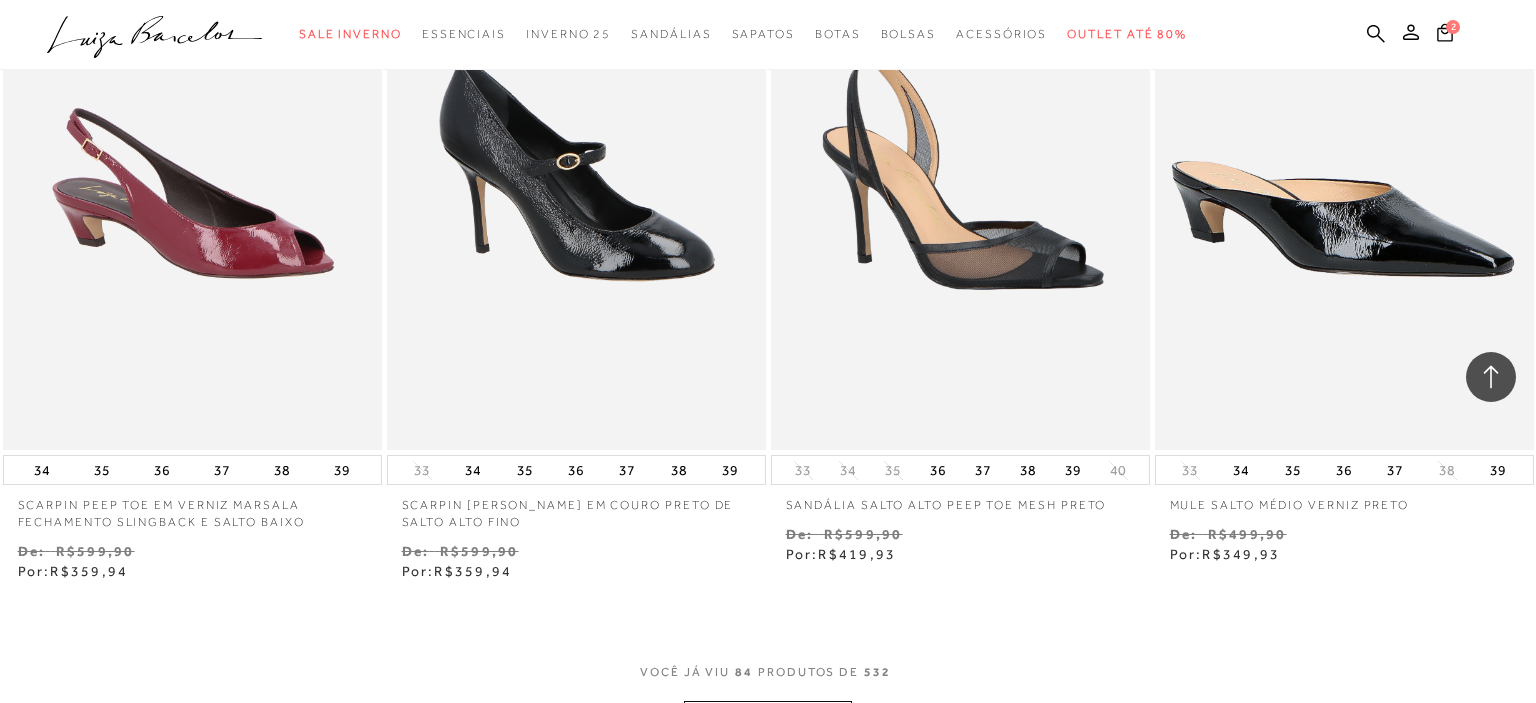 click on "MOSTRAR MAIS" at bounding box center (768, 720) 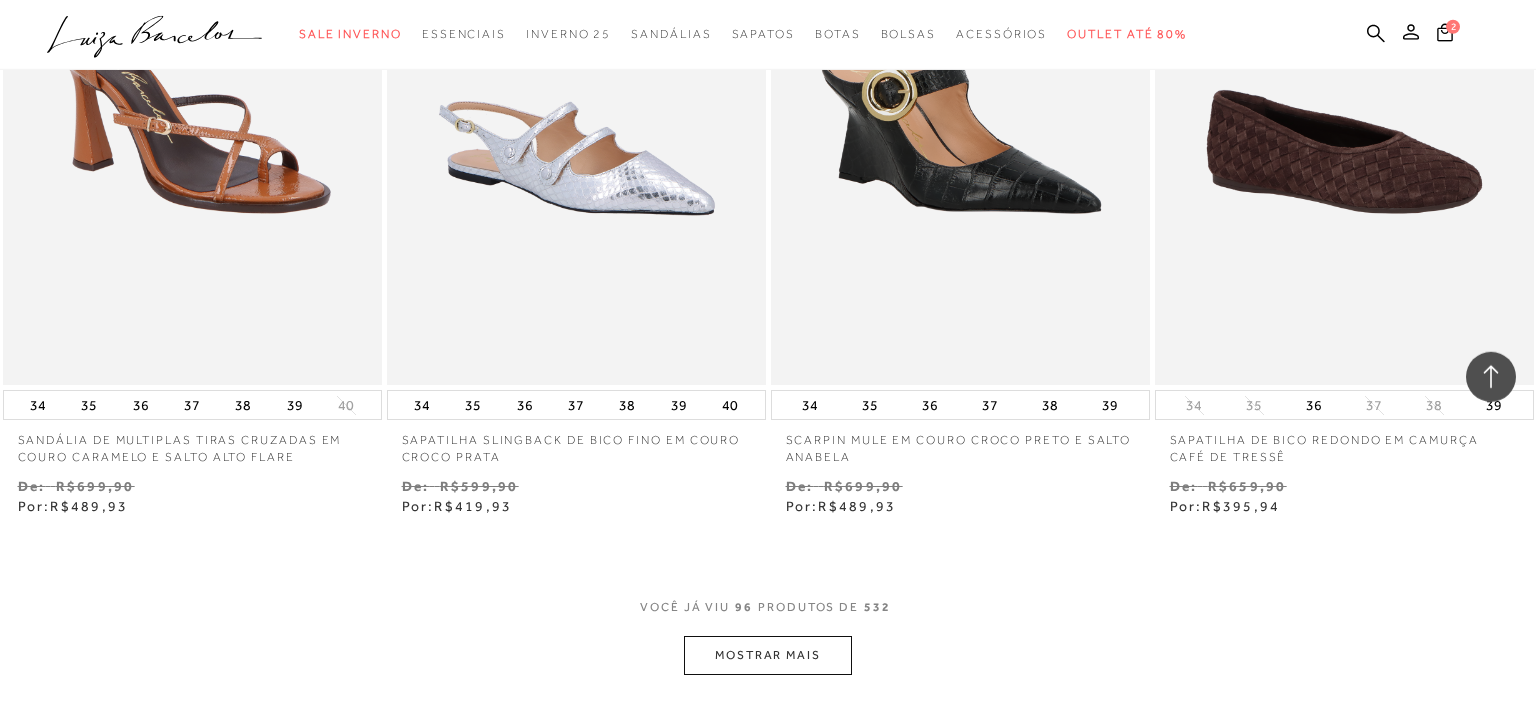 scroll, scrollTop: 16943, scrollLeft: 0, axis: vertical 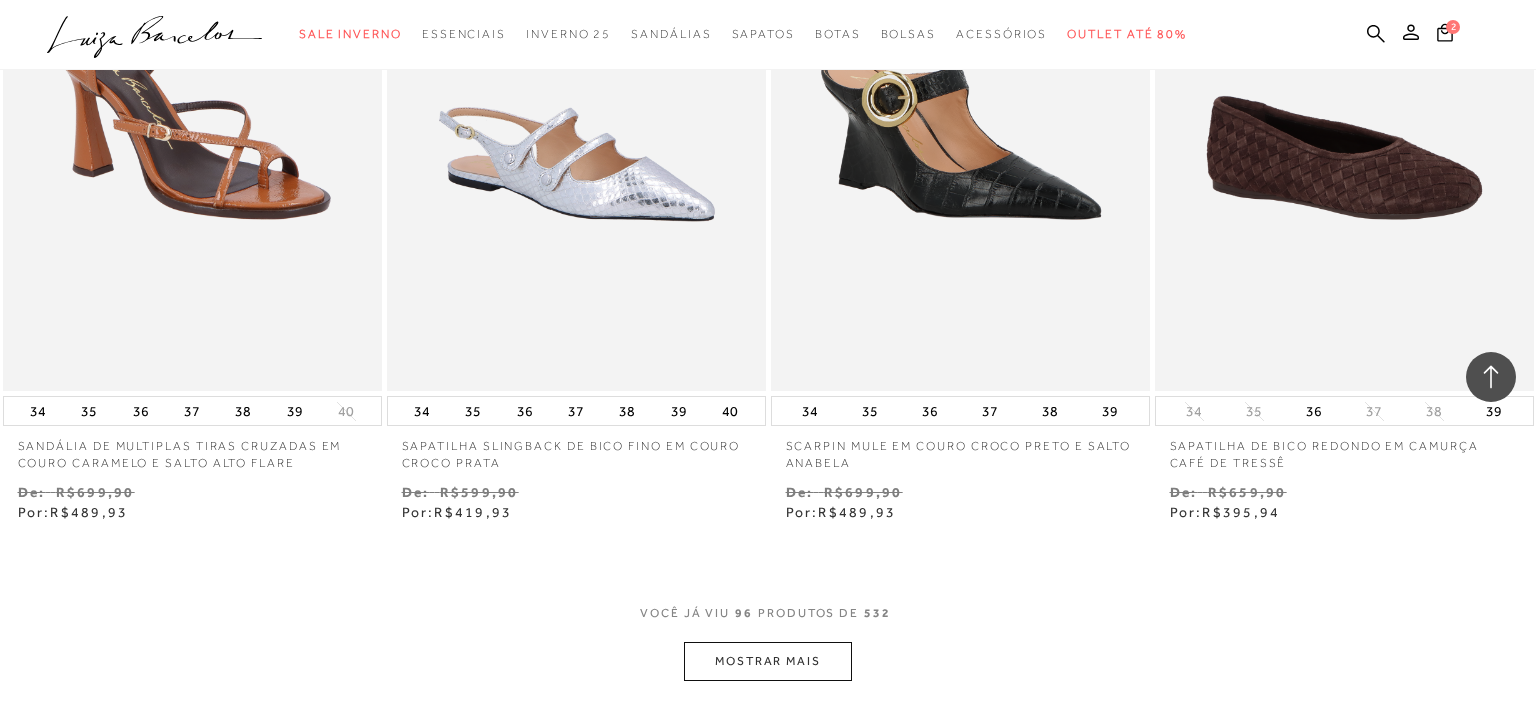 click on "MOSTRAR MAIS" at bounding box center [768, 661] 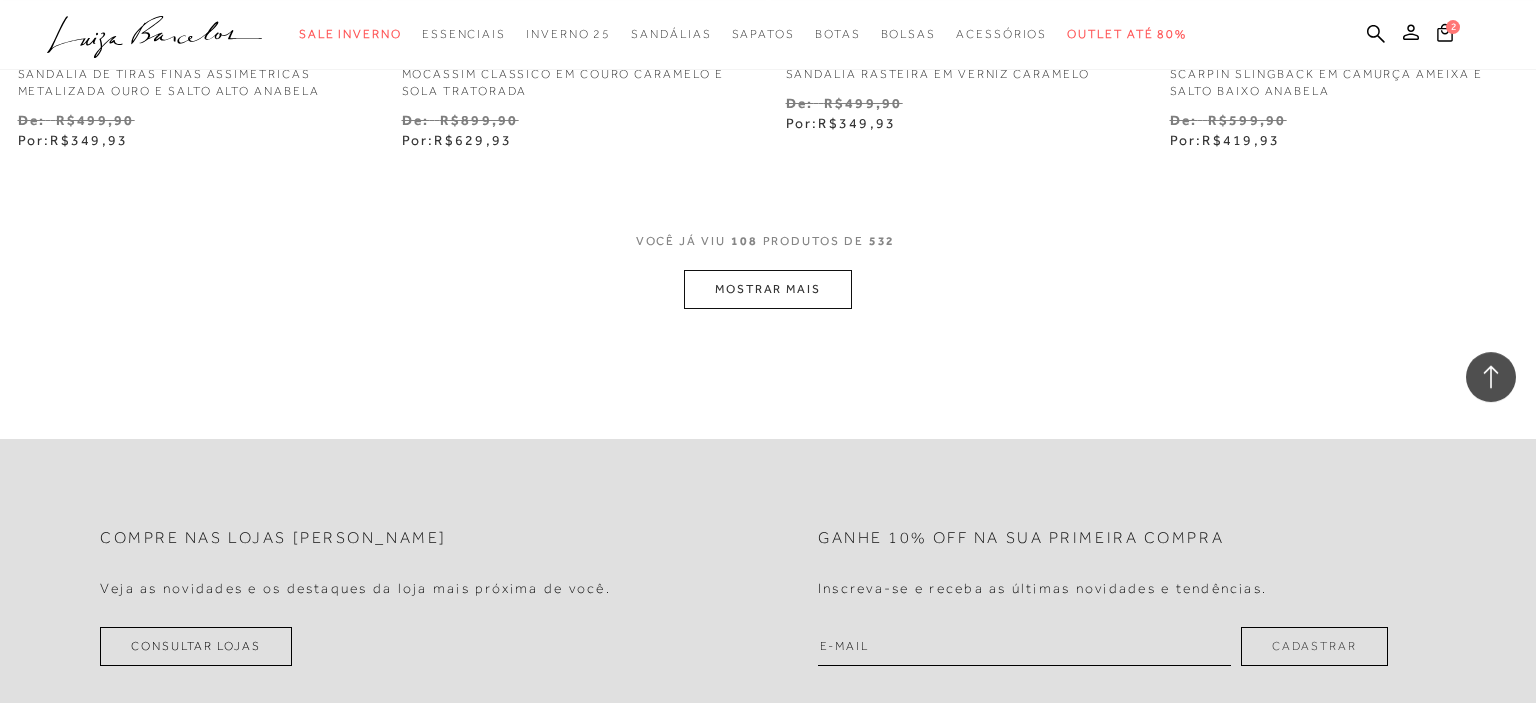scroll, scrollTop: 19477, scrollLeft: 0, axis: vertical 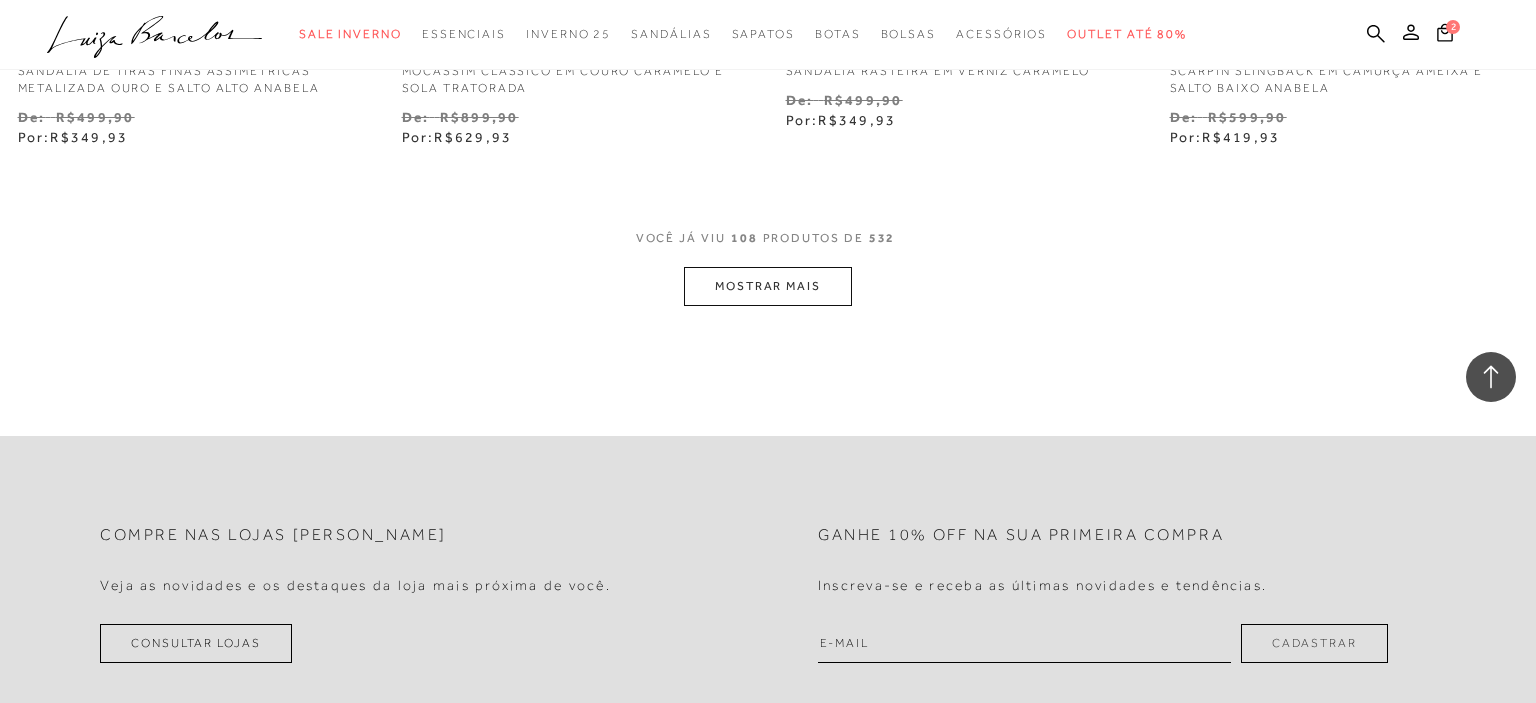 click on "MOSTRAR MAIS" at bounding box center [768, 286] 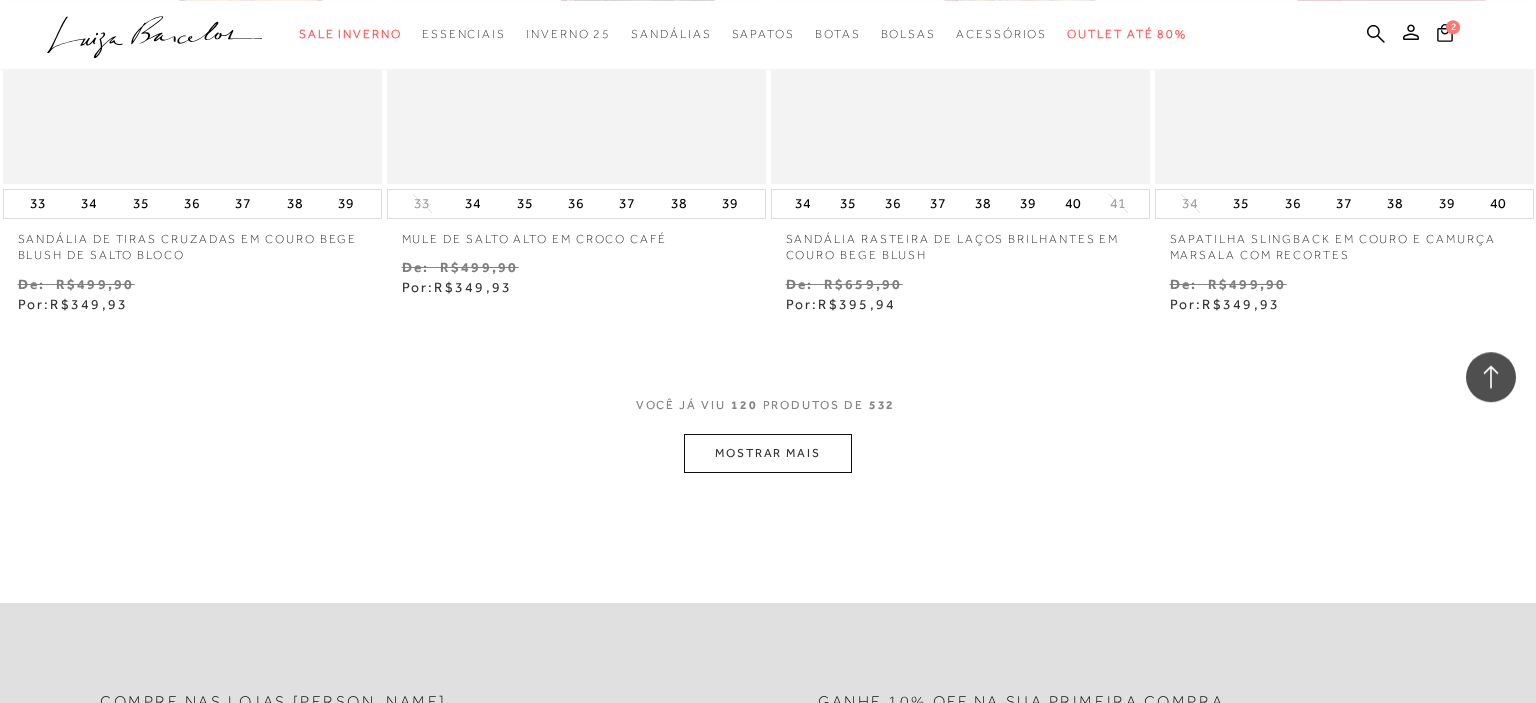 scroll, scrollTop: 21483, scrollLeft: 0, axis: vertical 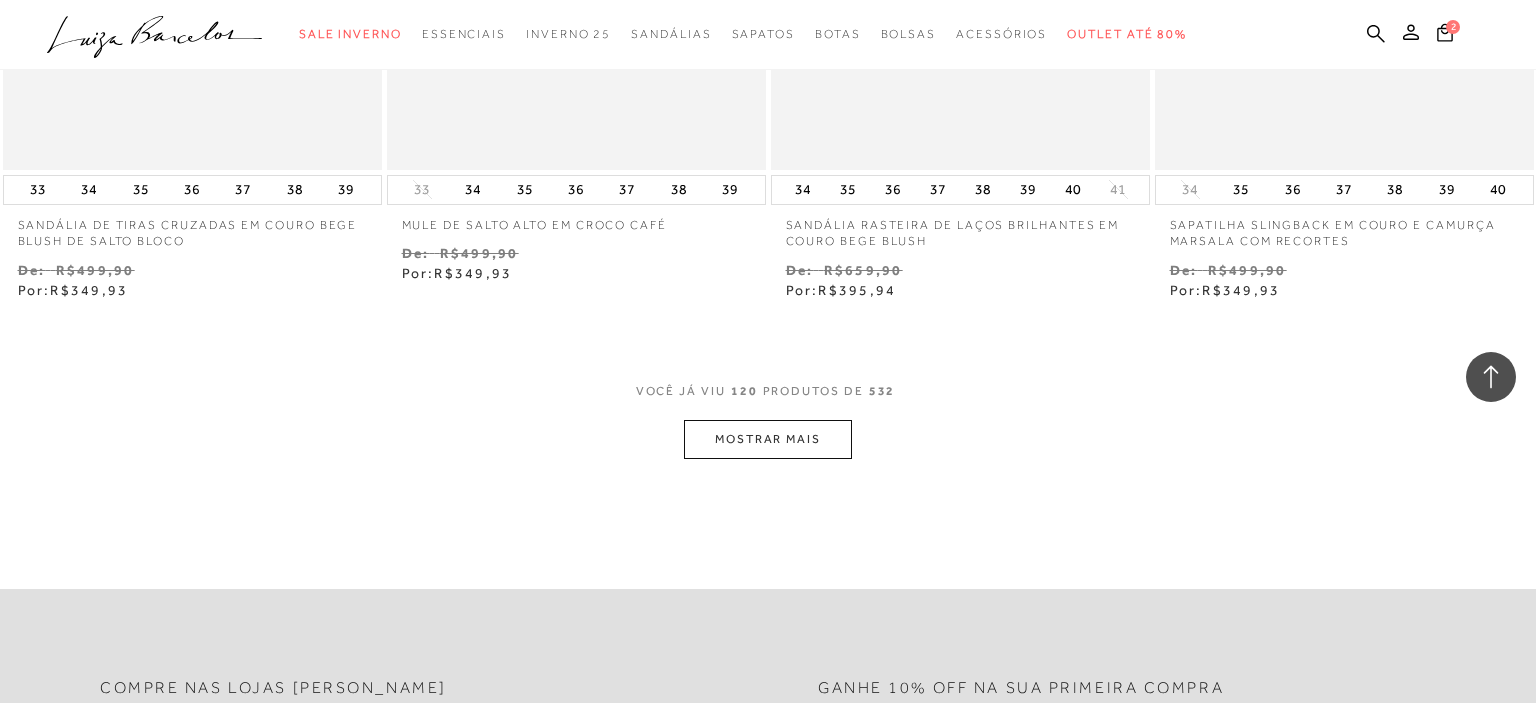 click on "MOSTRAR MAIS" at bounding box center (768, 439) 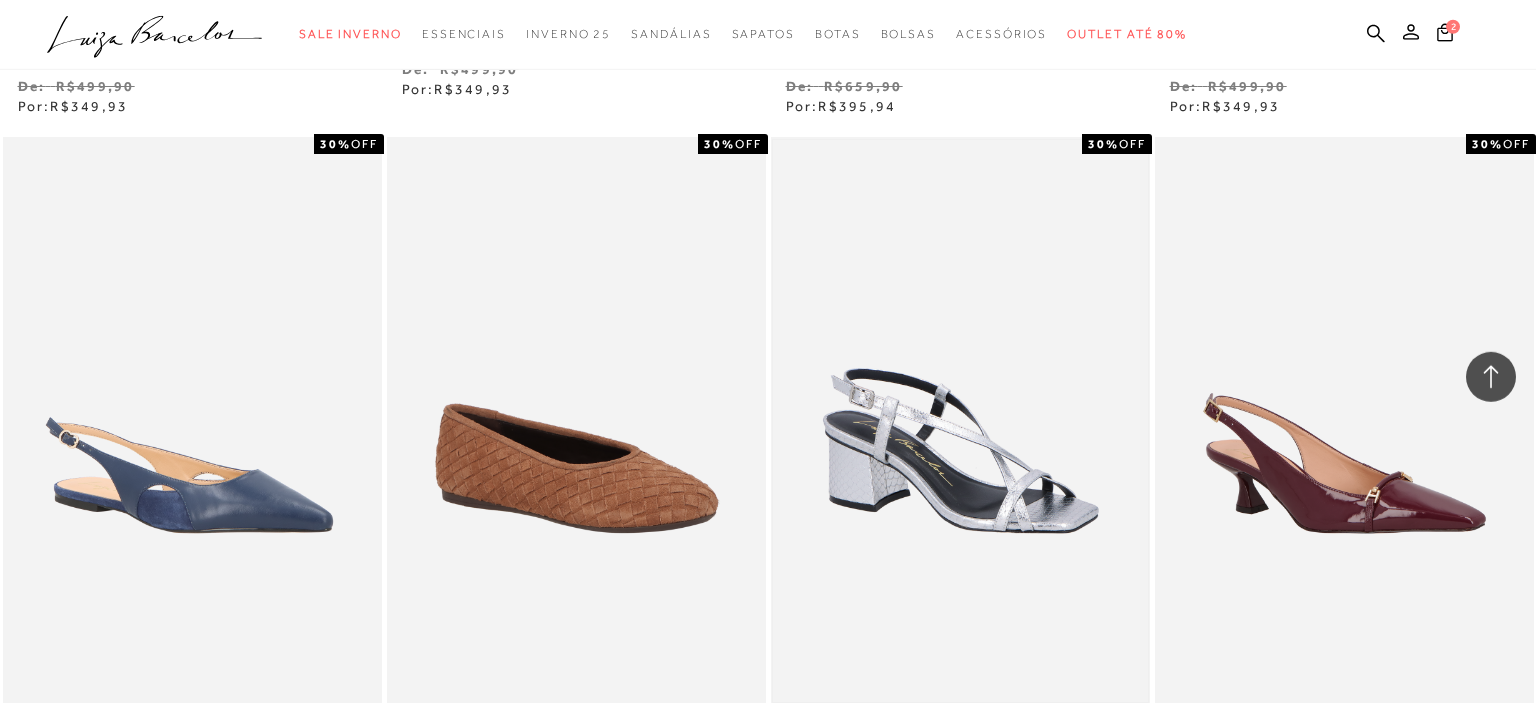 scroll, scrollTop: 21695, scrollLeft: 0, axis: vertical 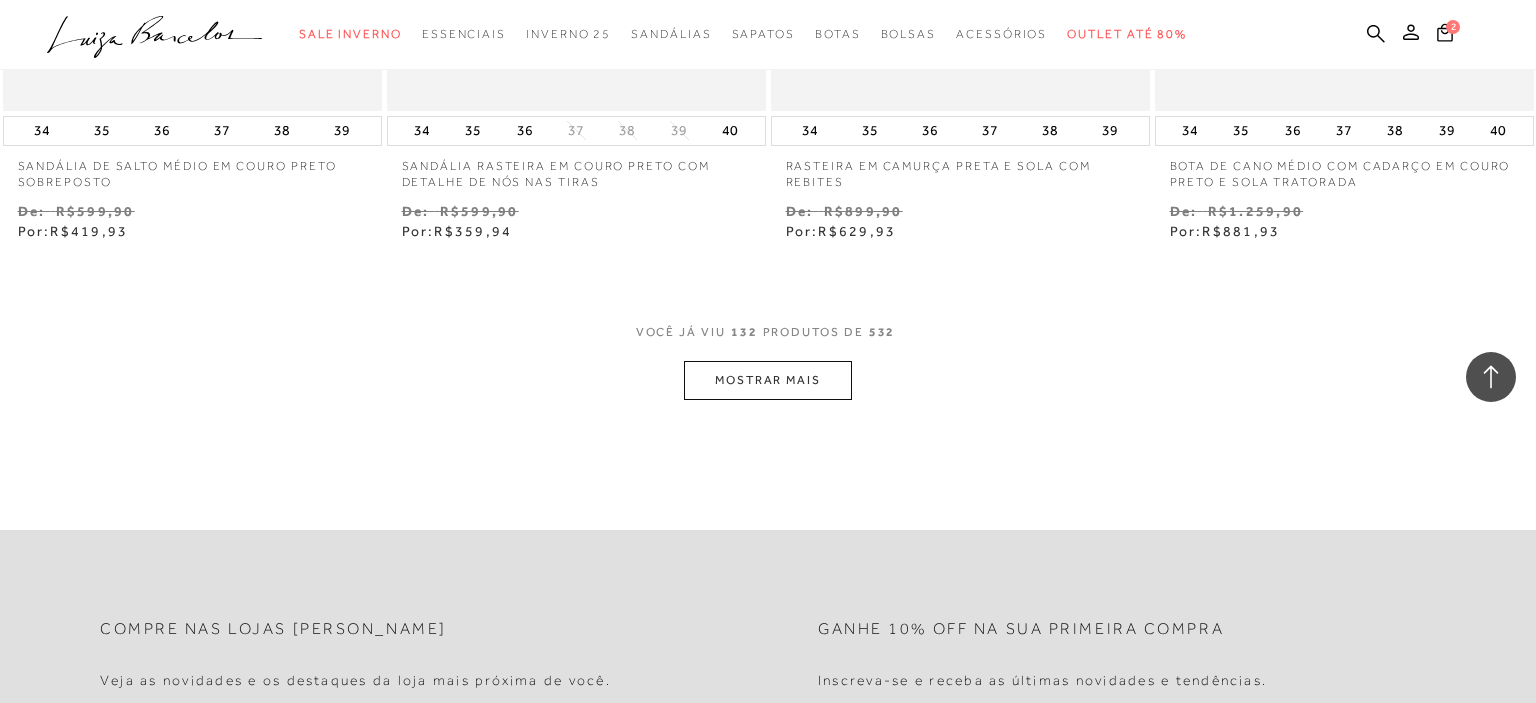 click on "MOSTRAR MAIS" at bounding box center (768, 380) 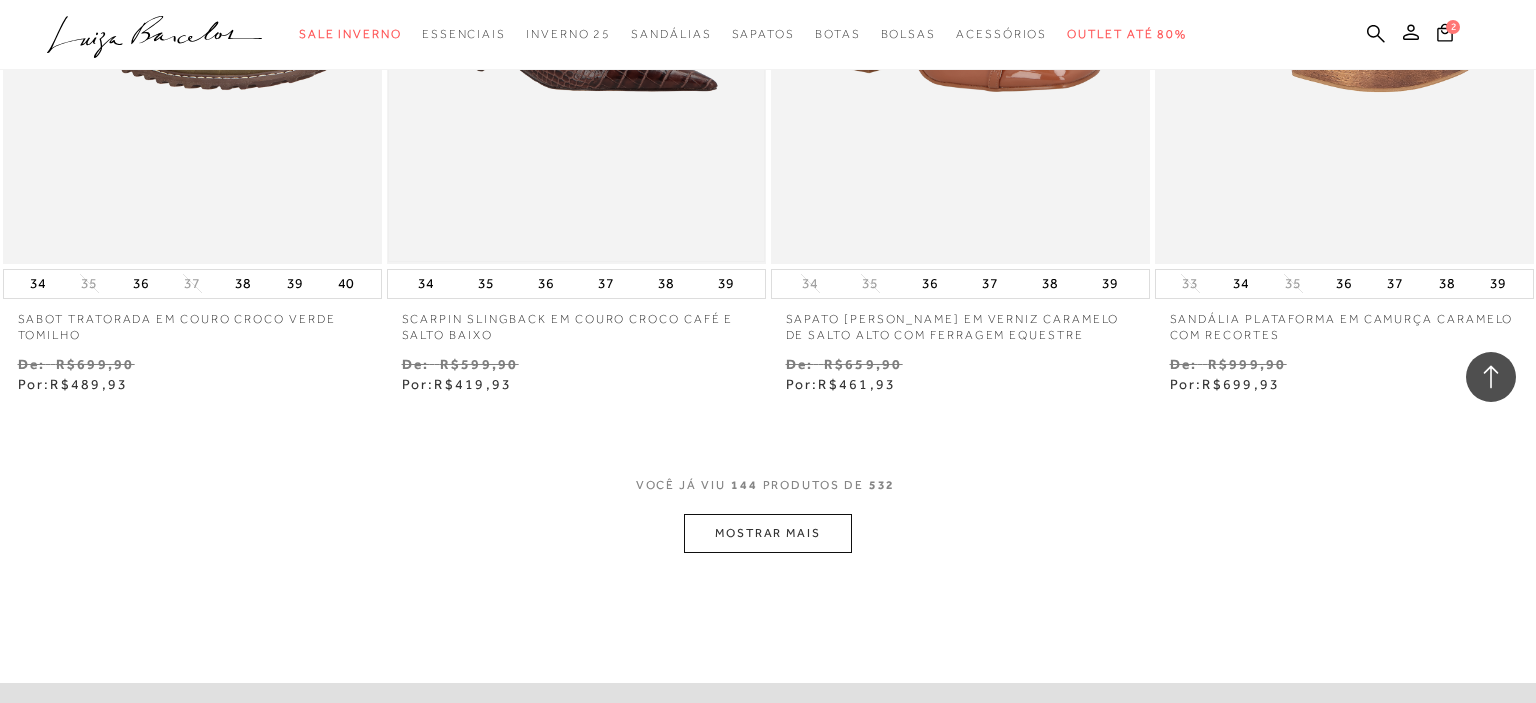 scroll, scrollTop: 25813, scrollLeft: 0, axis: vertical 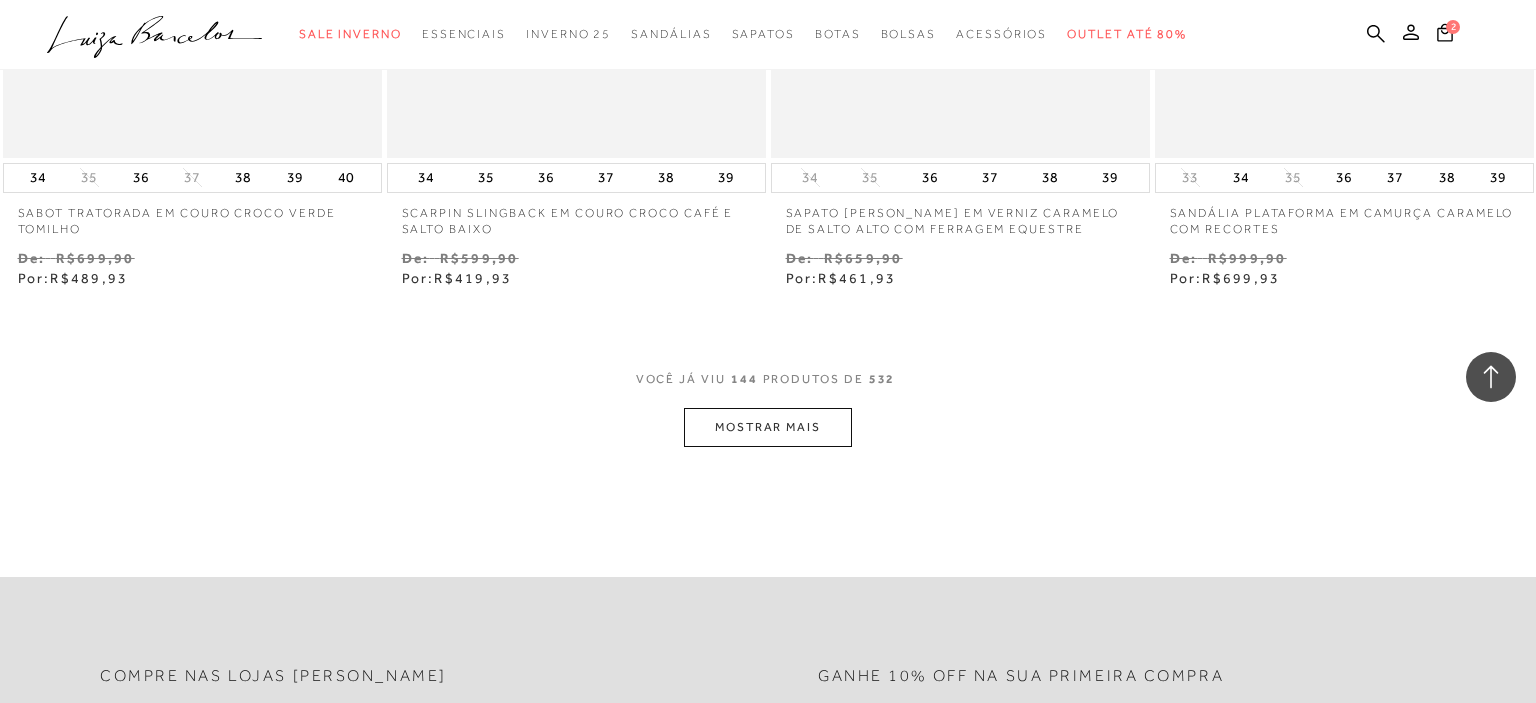click on "MOSTRAR MAIS" at bounding box center [768, 427] 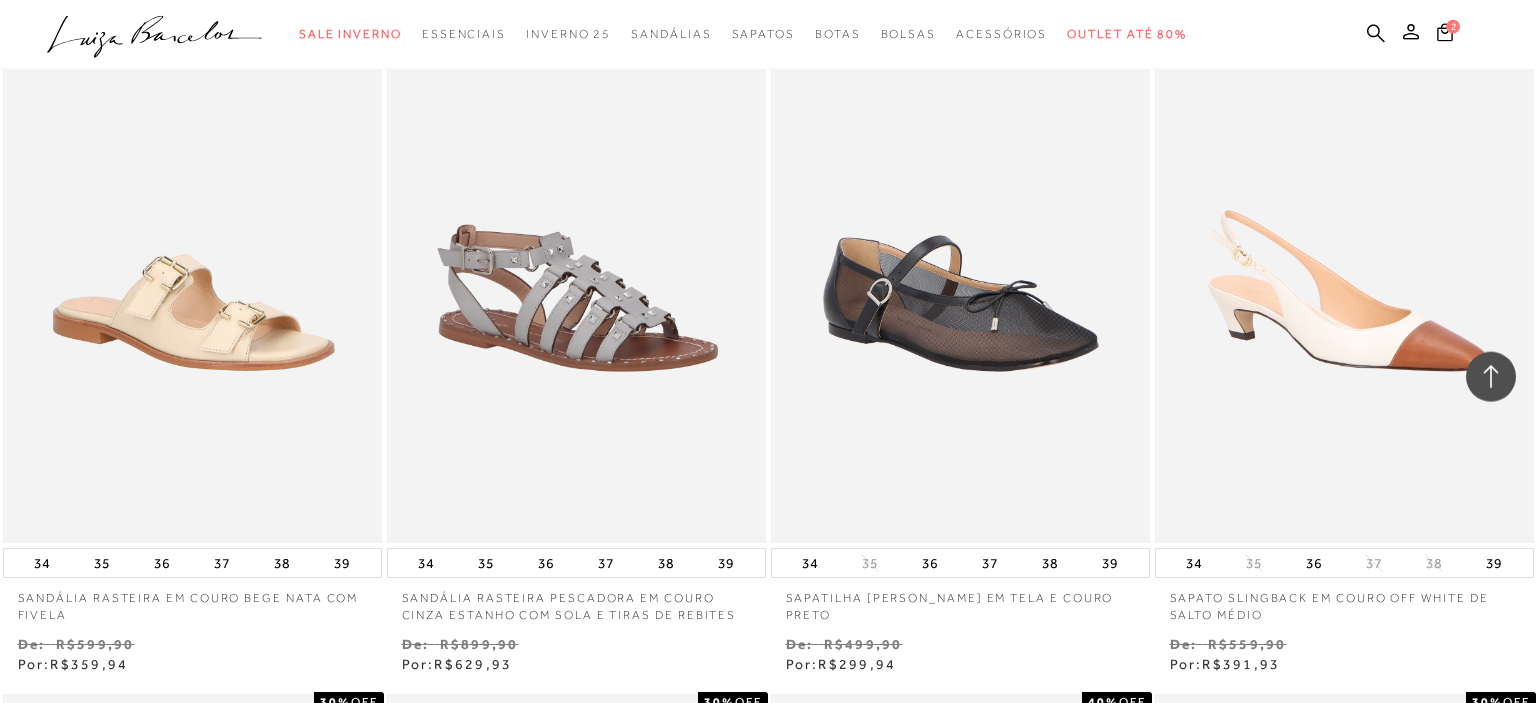 scroll, scrollTop: 26869, scrollLeft: 0, axis: vertical 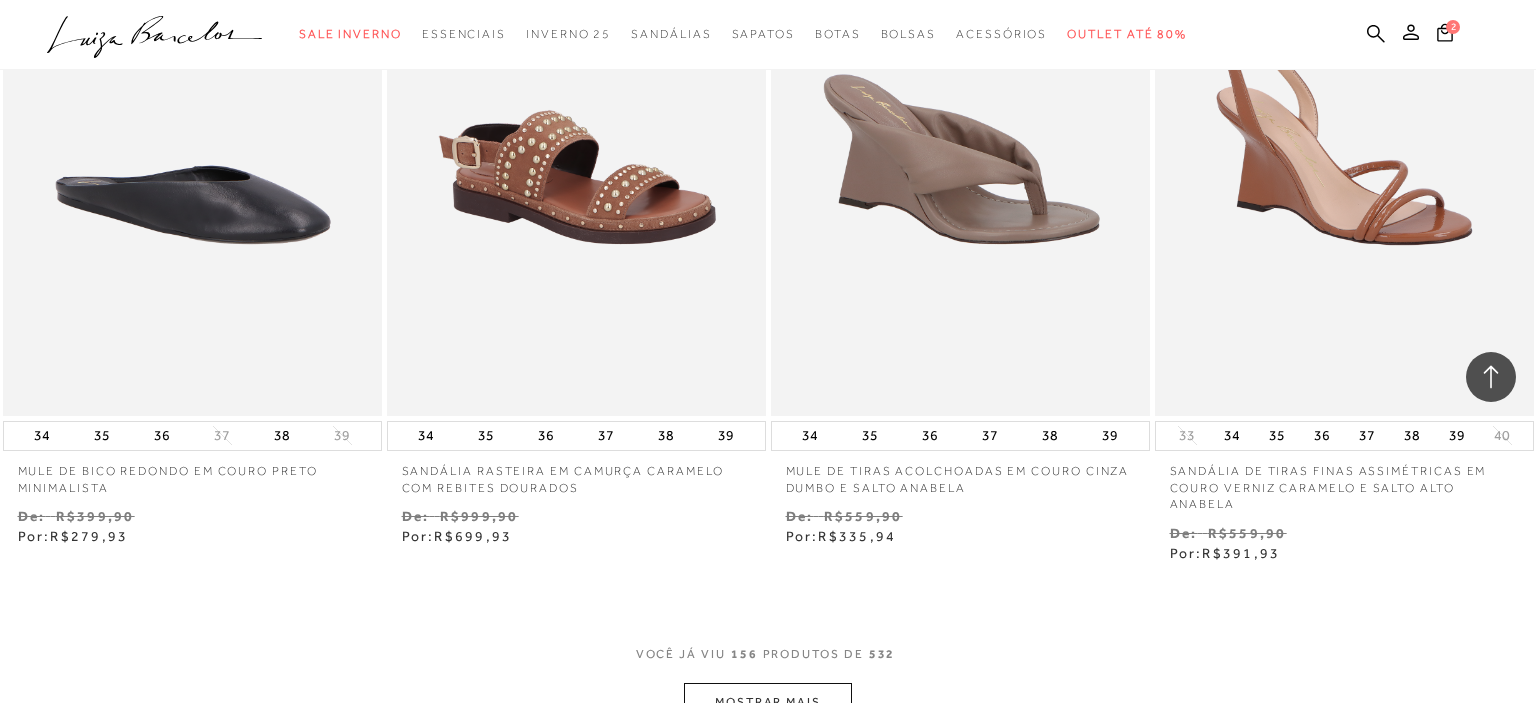 click on "MOSTRAR MAIS" at bounding box center (768, 702) 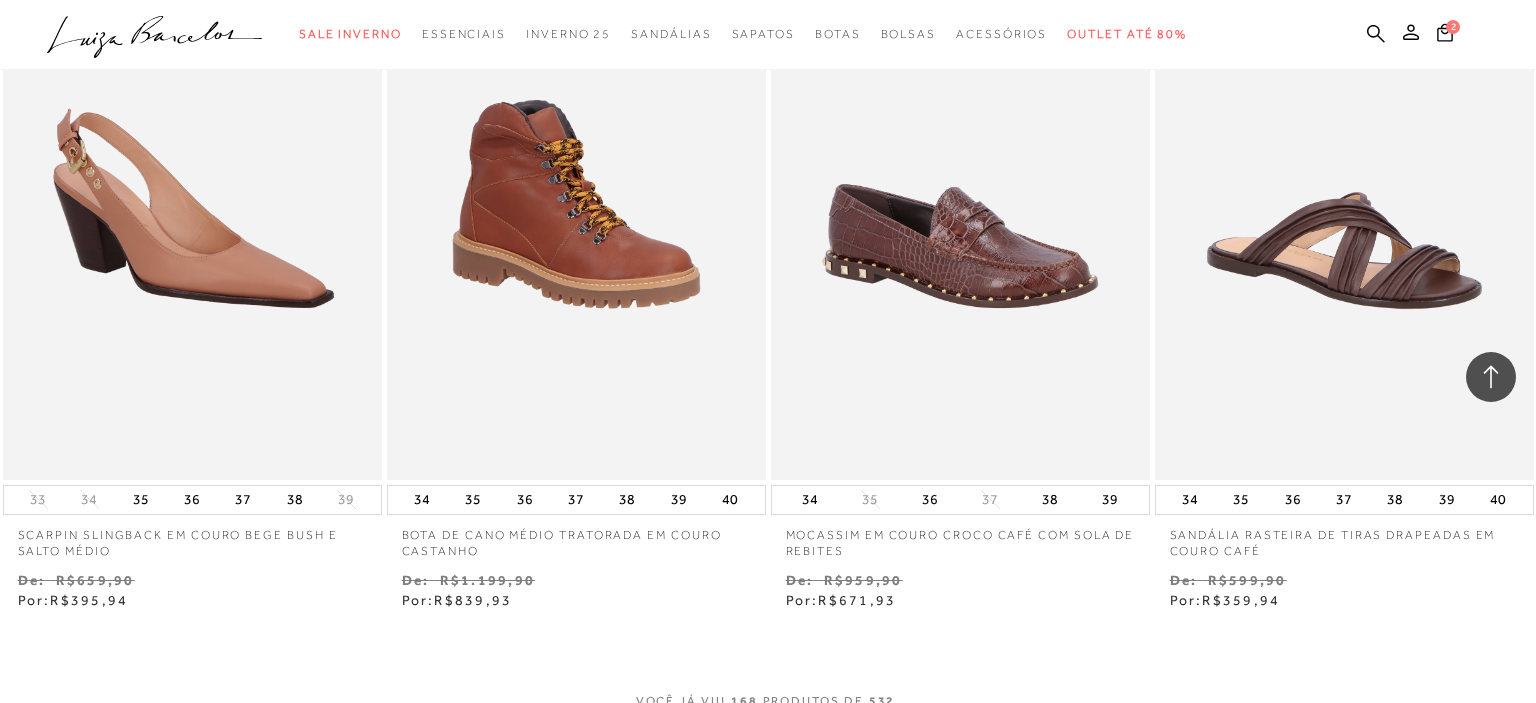 scroll, scrollTop: 29931, scrollLeft: 0, axis: vertical 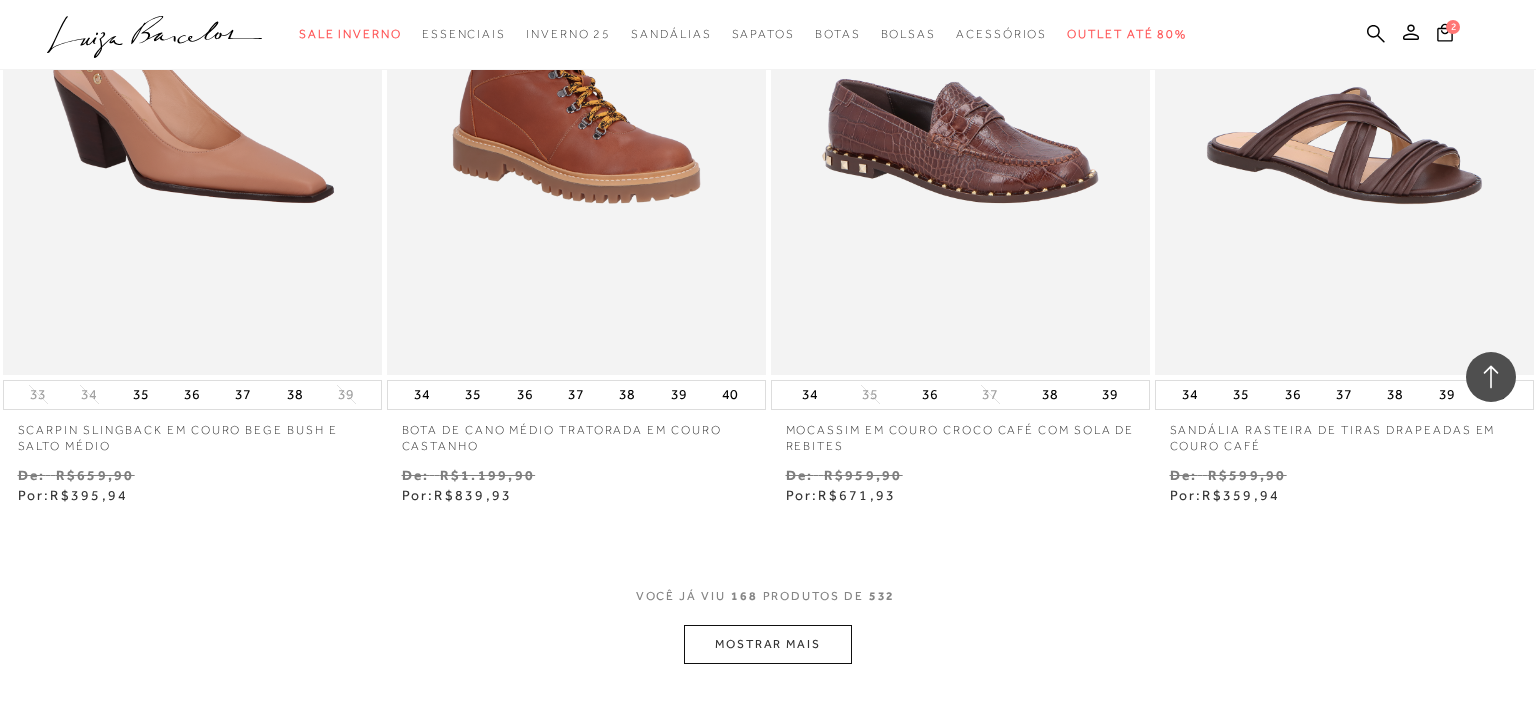click on "MOSTRAR MAIS" at bounding box center [768, 644] 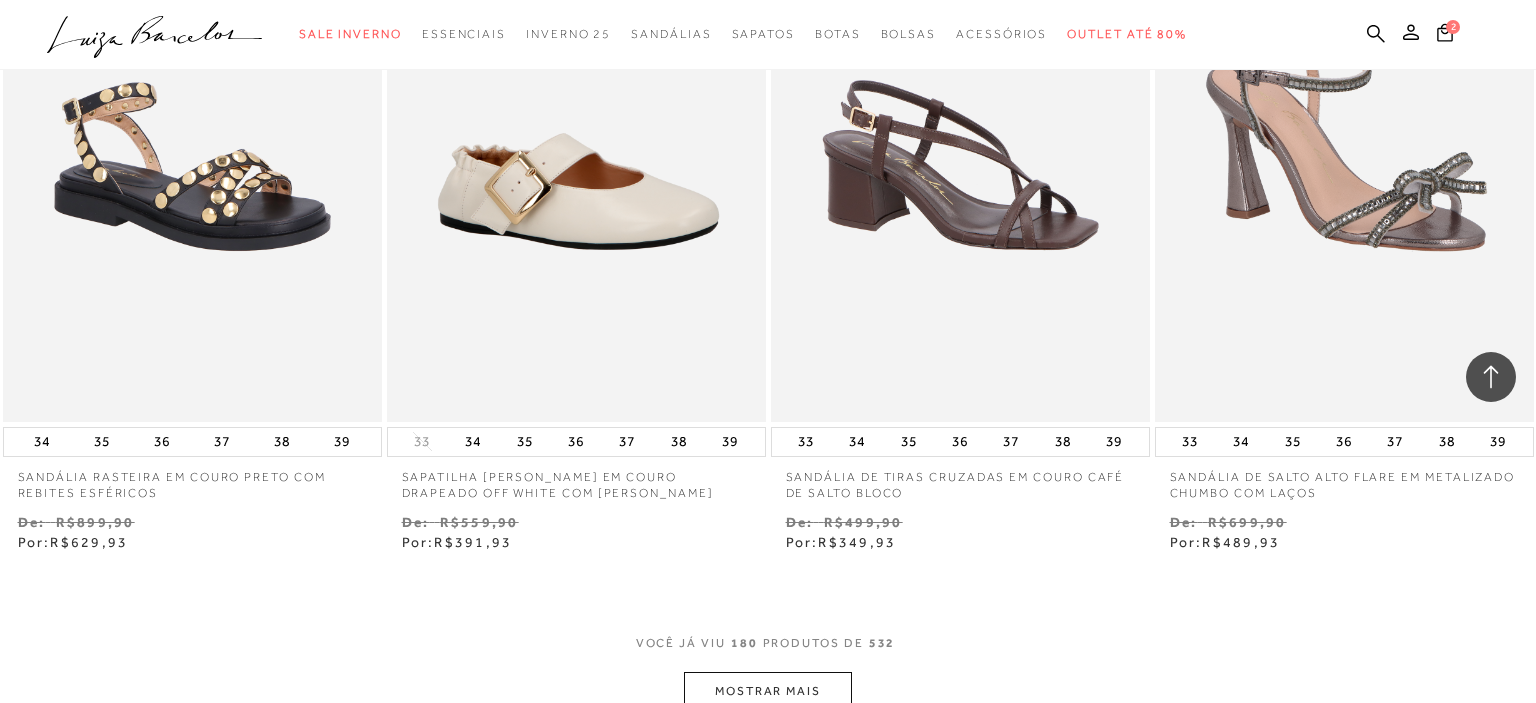 scroll, scrollTop: 32149, scrollLeft: 0, axis: vertical 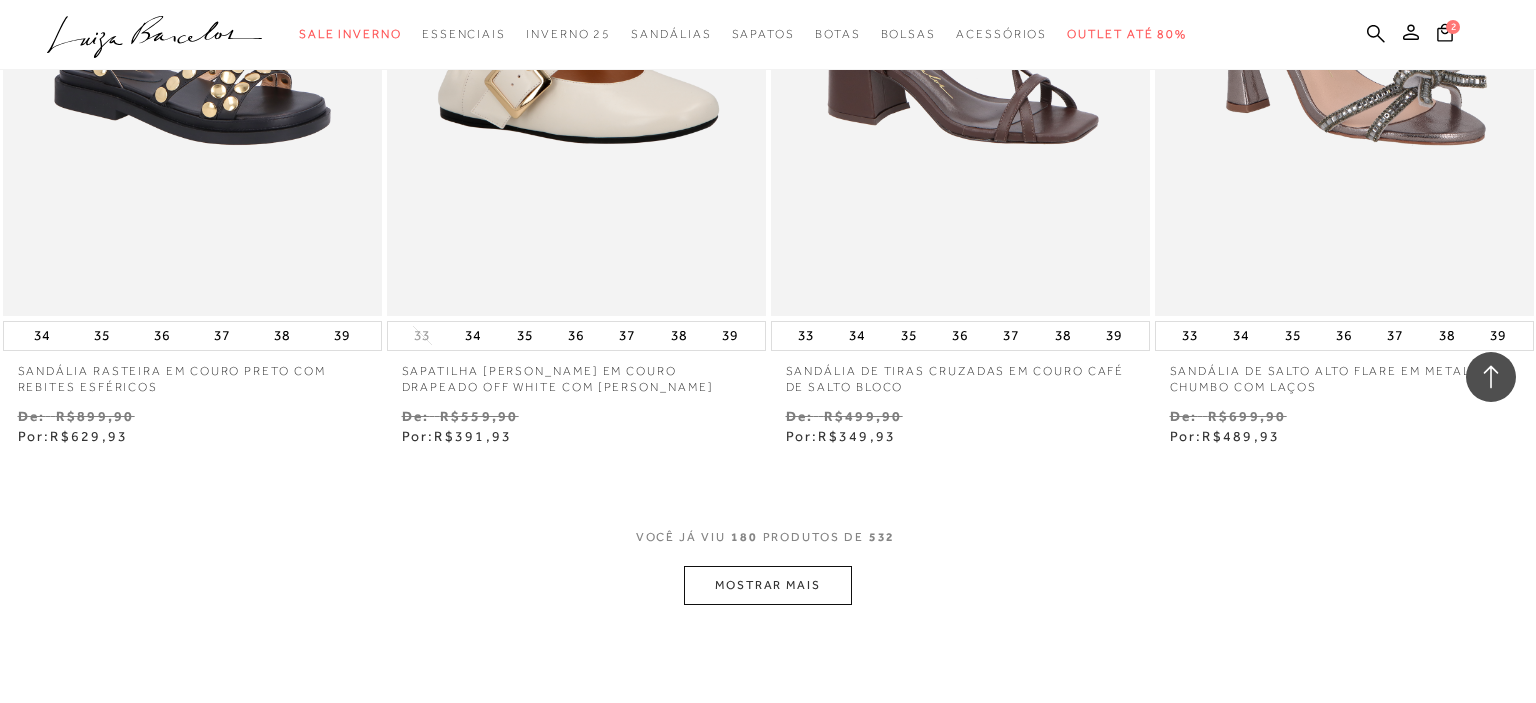 click on "MOSTRAR MAIS" at bounding box center (768, 585) 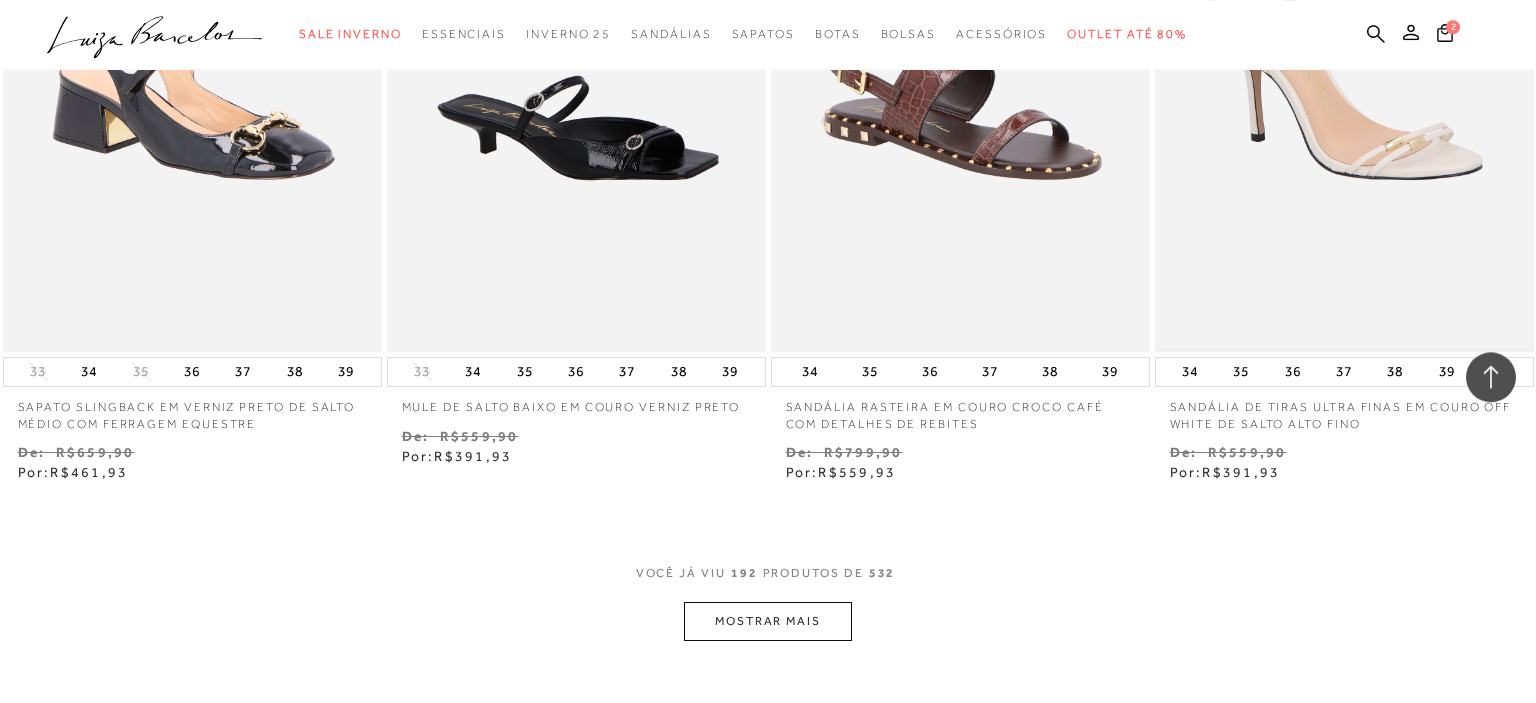 scroll, scrollTop: 34367, scrollLeft: 0, axis: vertical 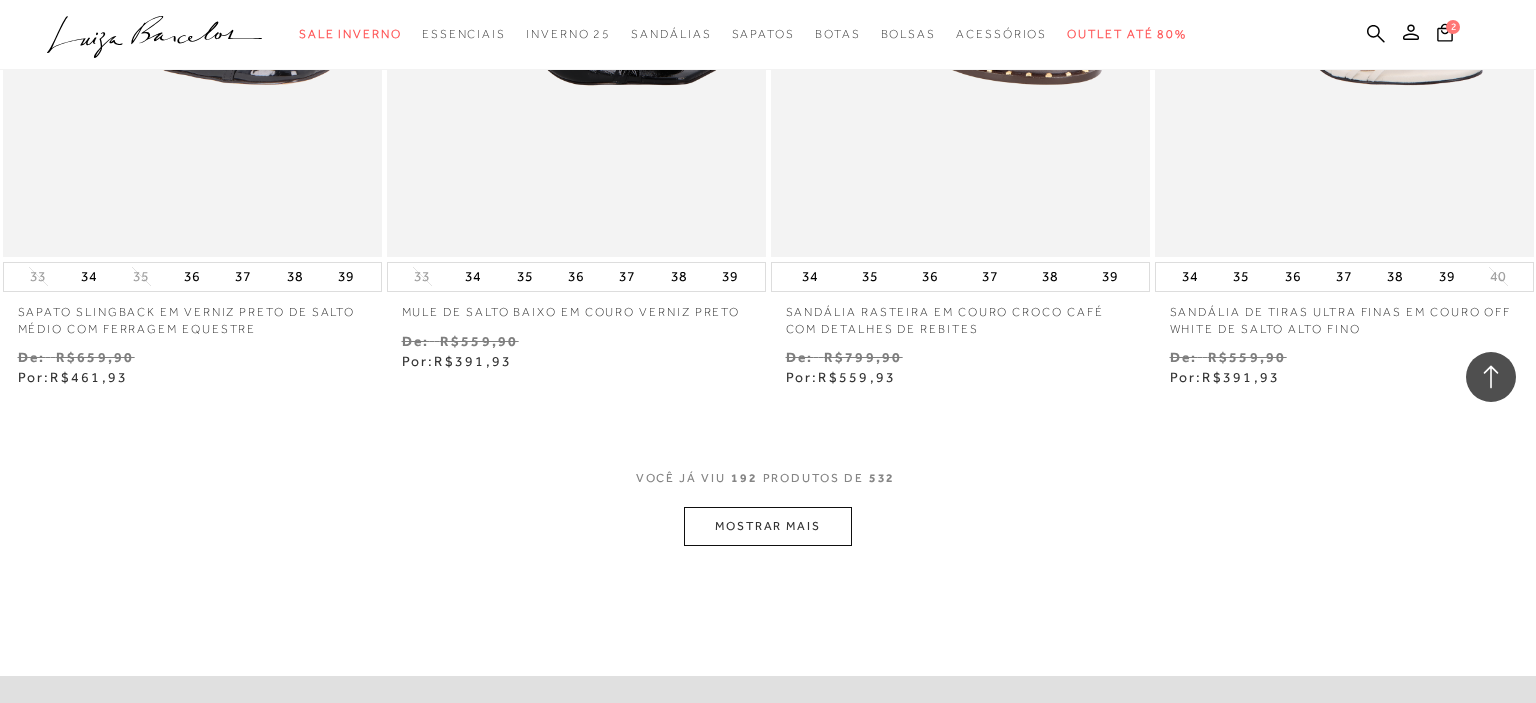 click on "MOSTRAR MAIS" at bounding box center (768, 526) 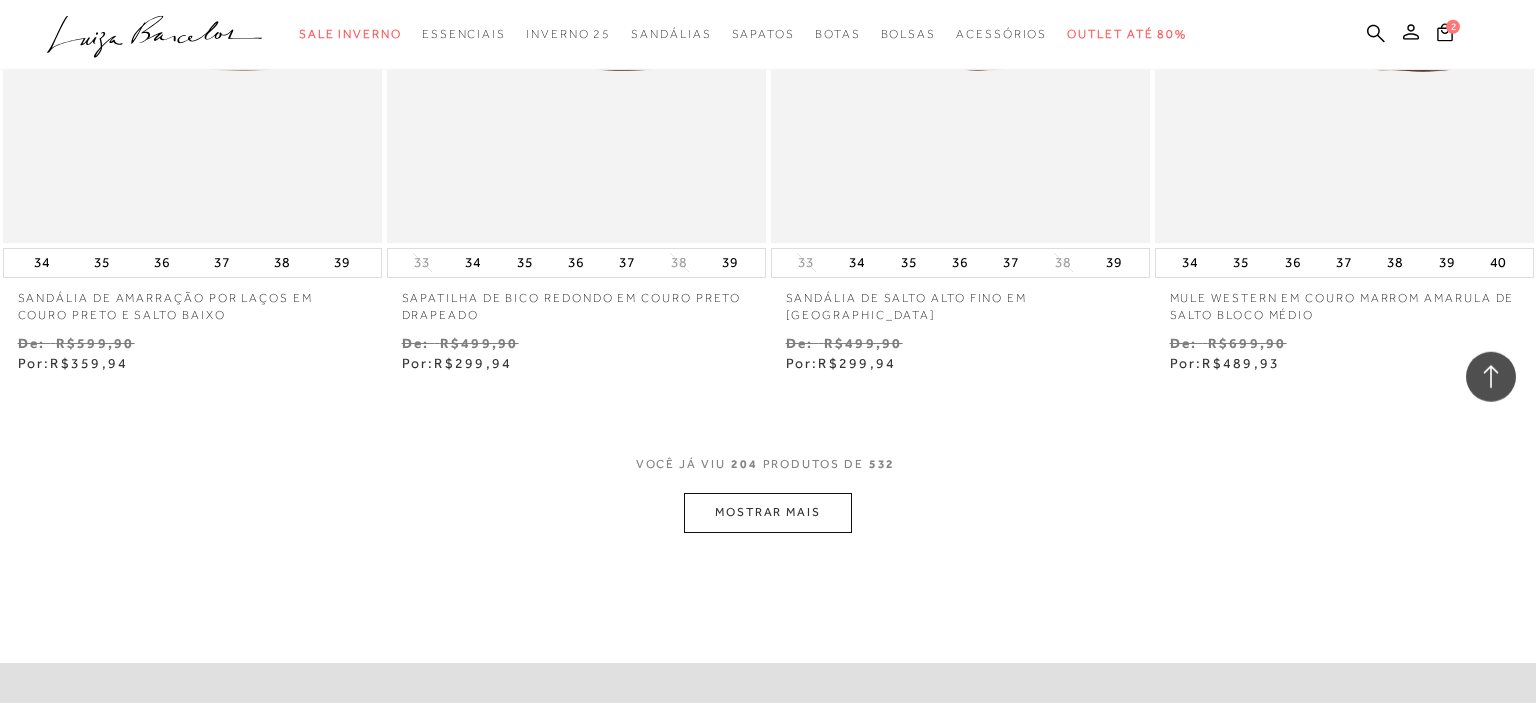 scroll, scrollTop: 36584, scrollLeft: 0, axis: vertical 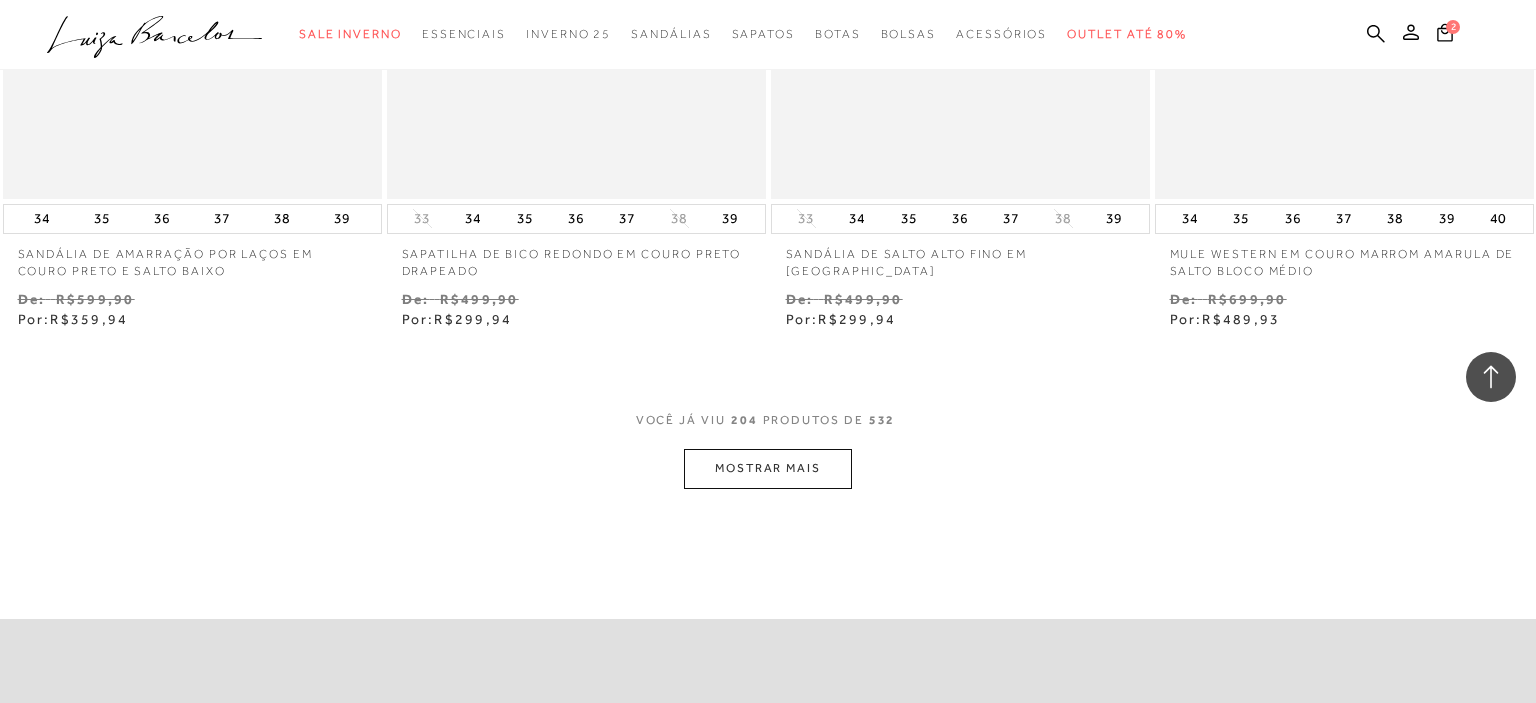 click on "MOSTRAR MAIS" at bounding box center (768, 468) 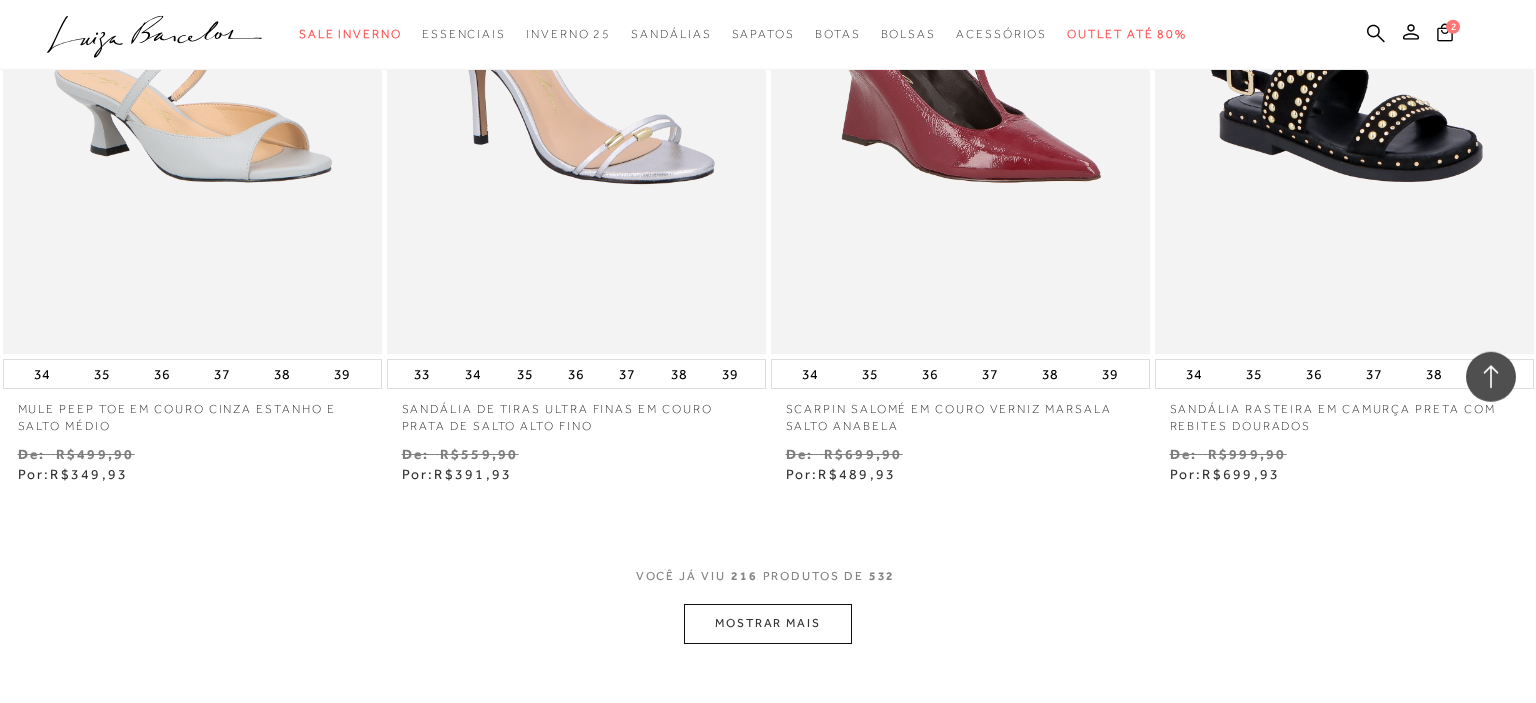 scroll, scrollTop: 38591, scrollLeft: 0, axis: vertical 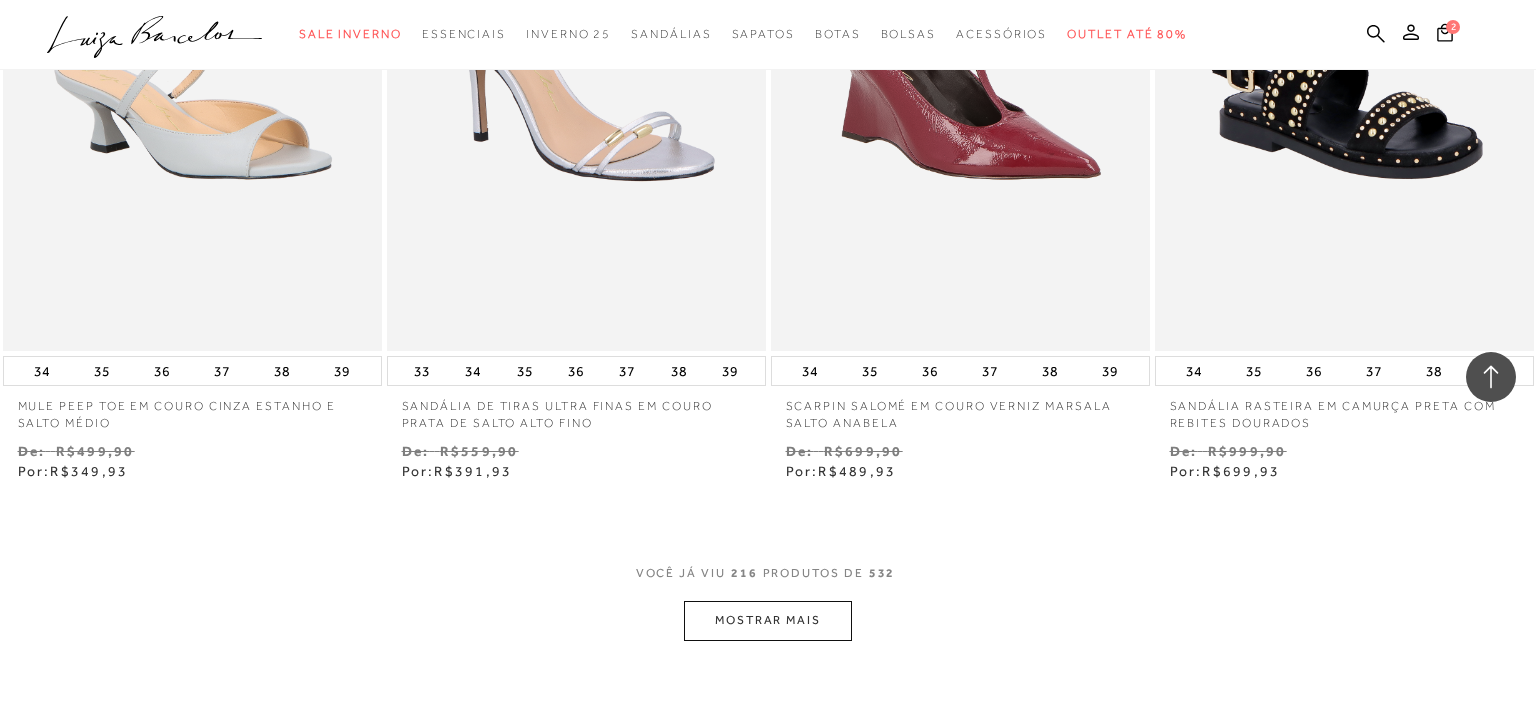 click on "MOSTRAR MAIS" at bounding box center [768, 620] 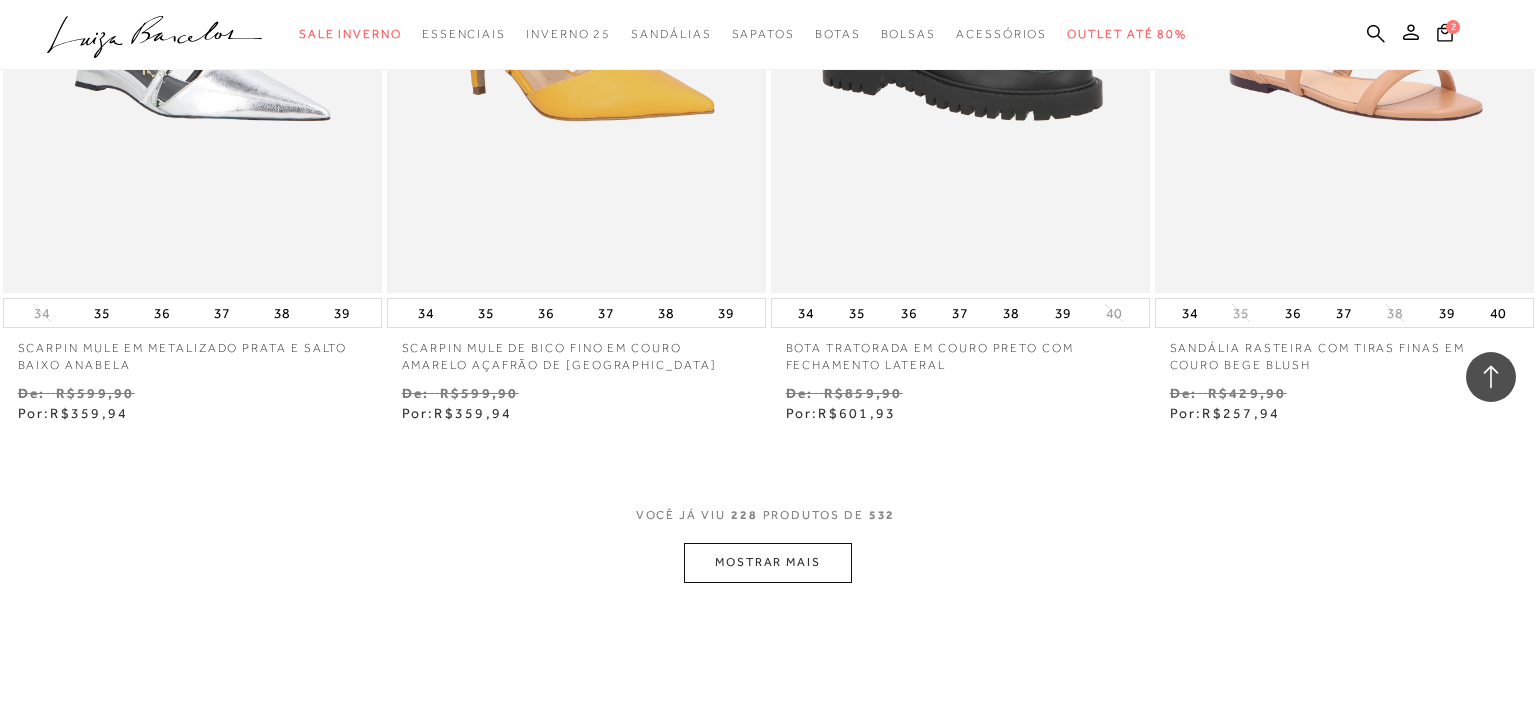 scroll, scrollTop: 40703, scrollLeft: 0, axis: vertical 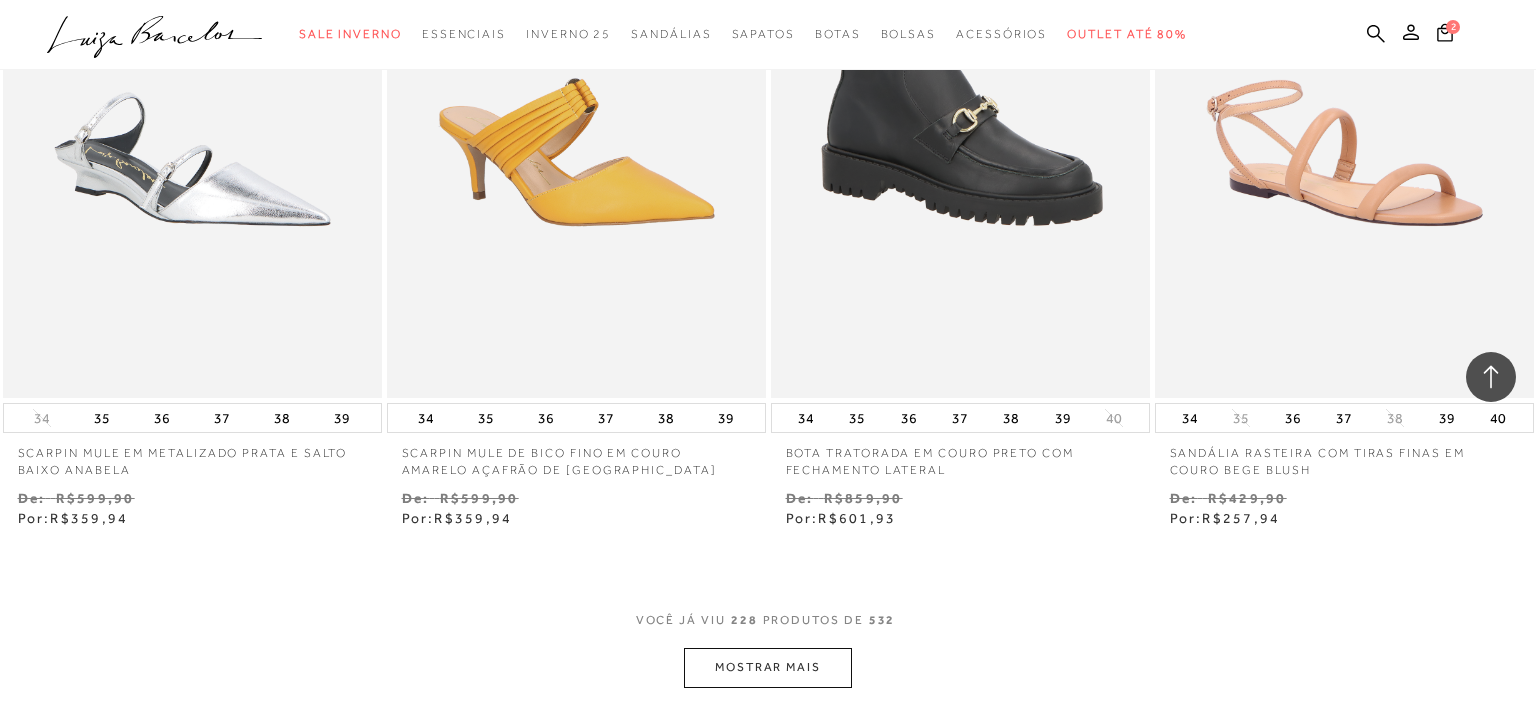 click on "MOSTRAR MAIS" at bounding box center (768, 667) 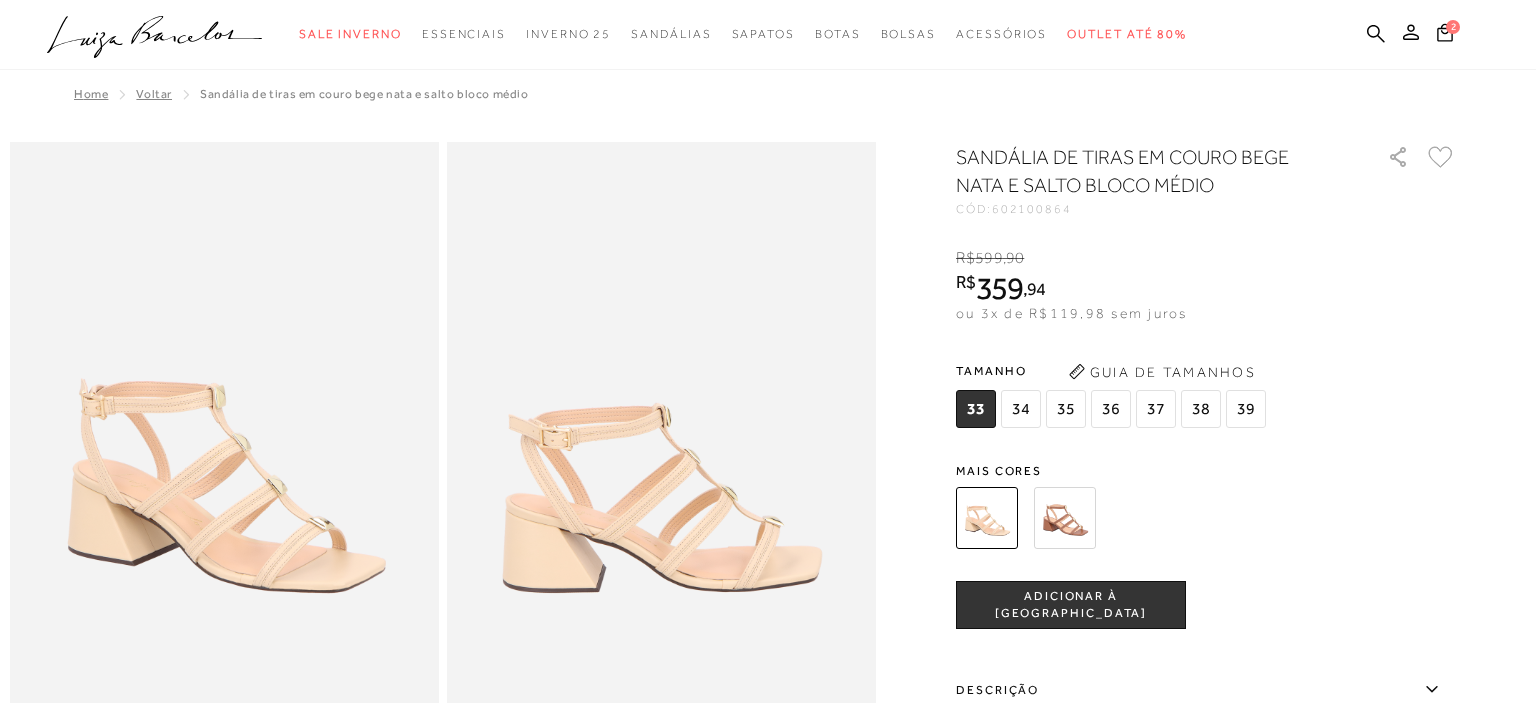 scroll, scrollTop: 0, scrollLeft: 0, axis: both 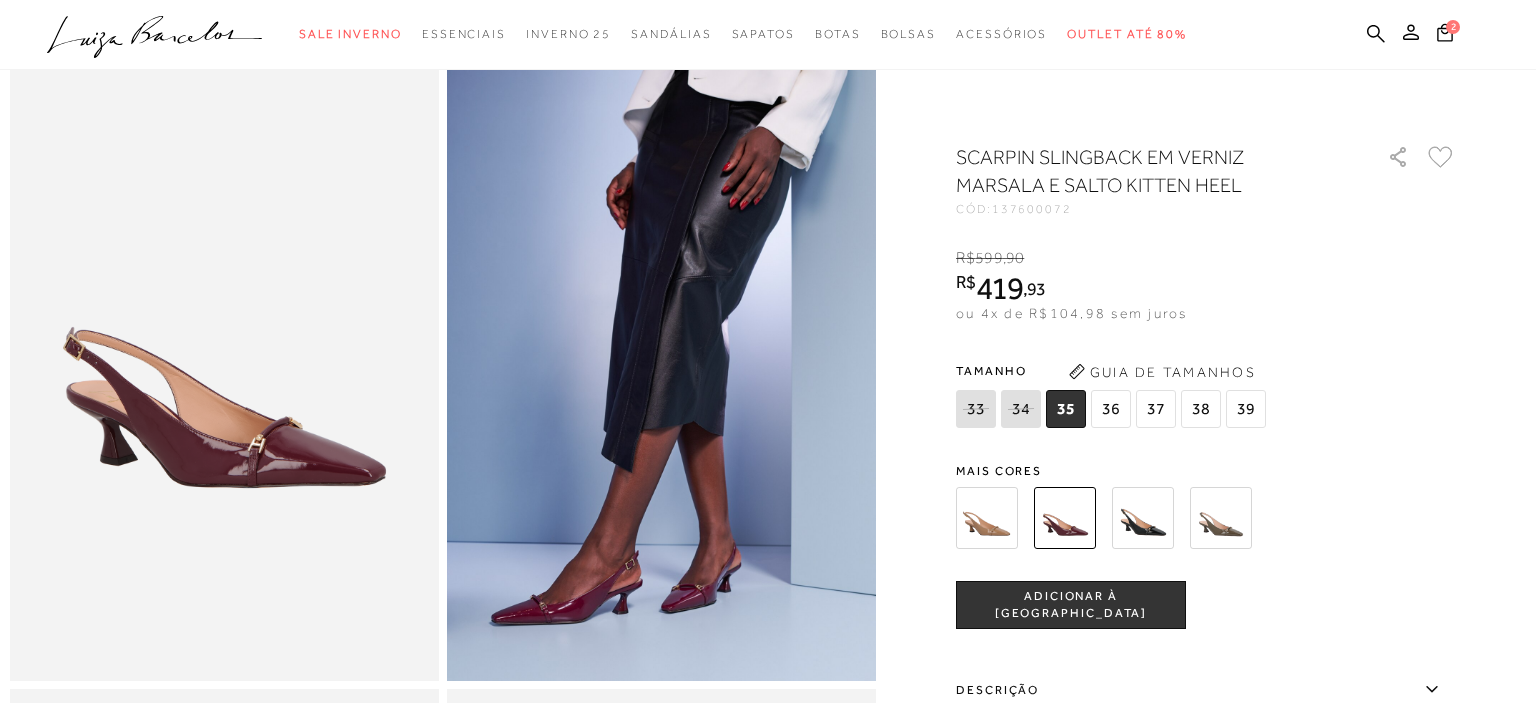 click at bounding box center [987, 518] 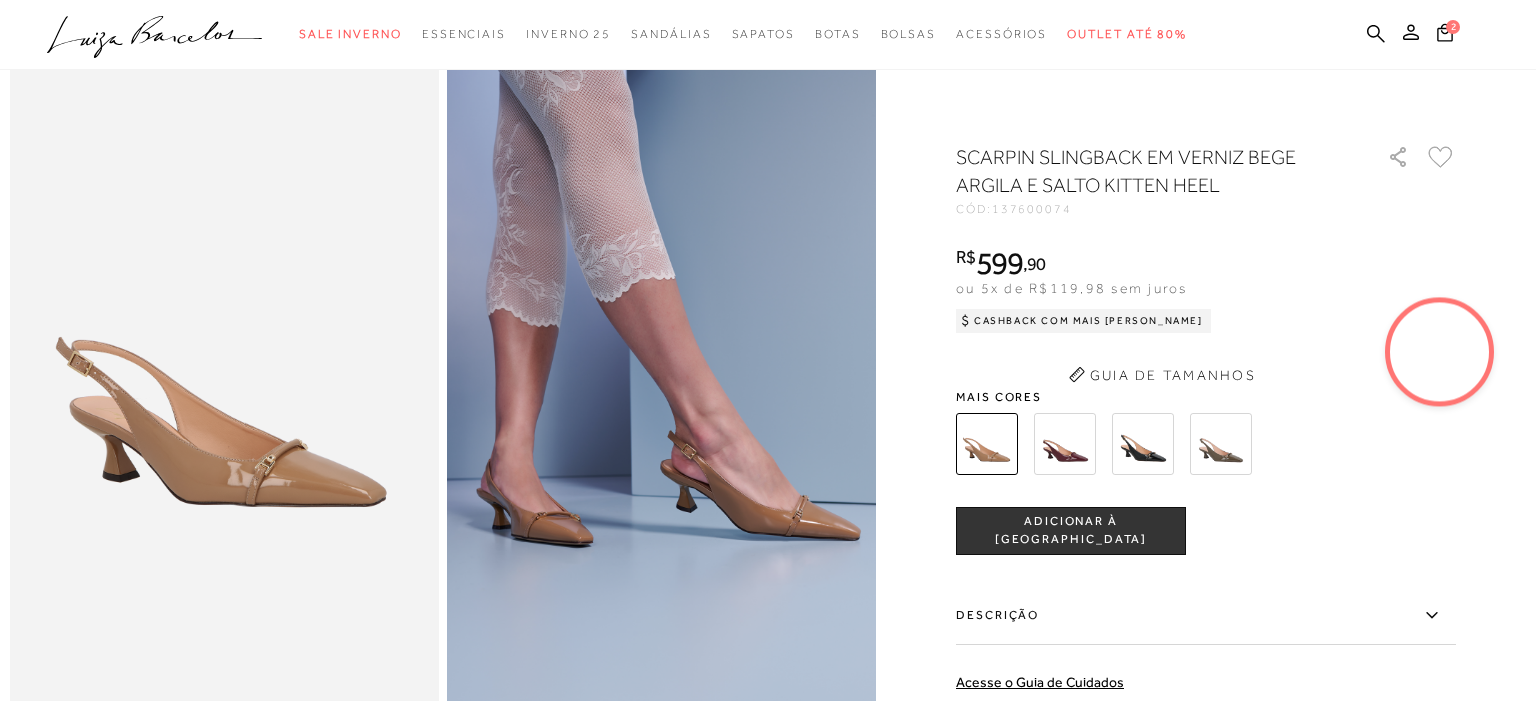 scroll, scrollTop: 0, scrollLeft: 0, axis: both 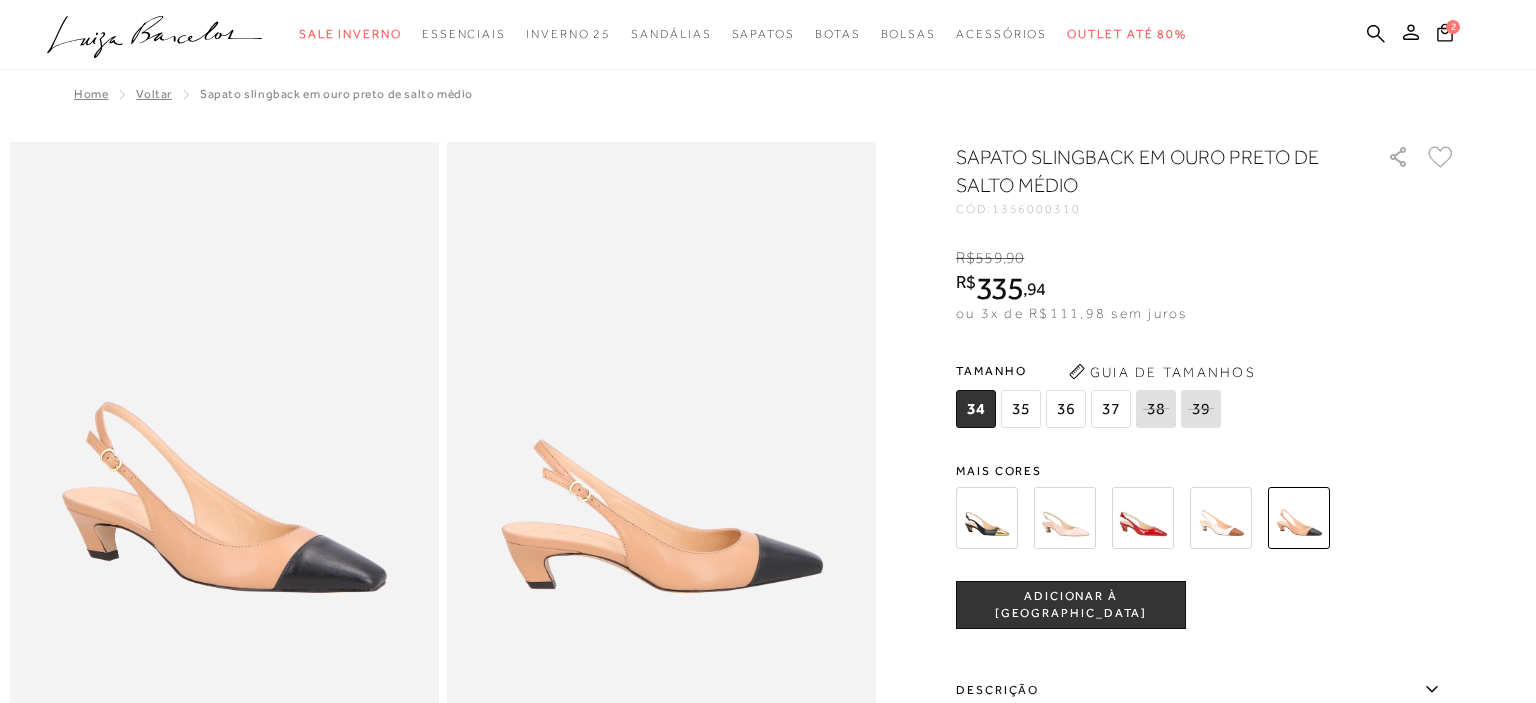 click on "36" at bounding box center [1066, 409] 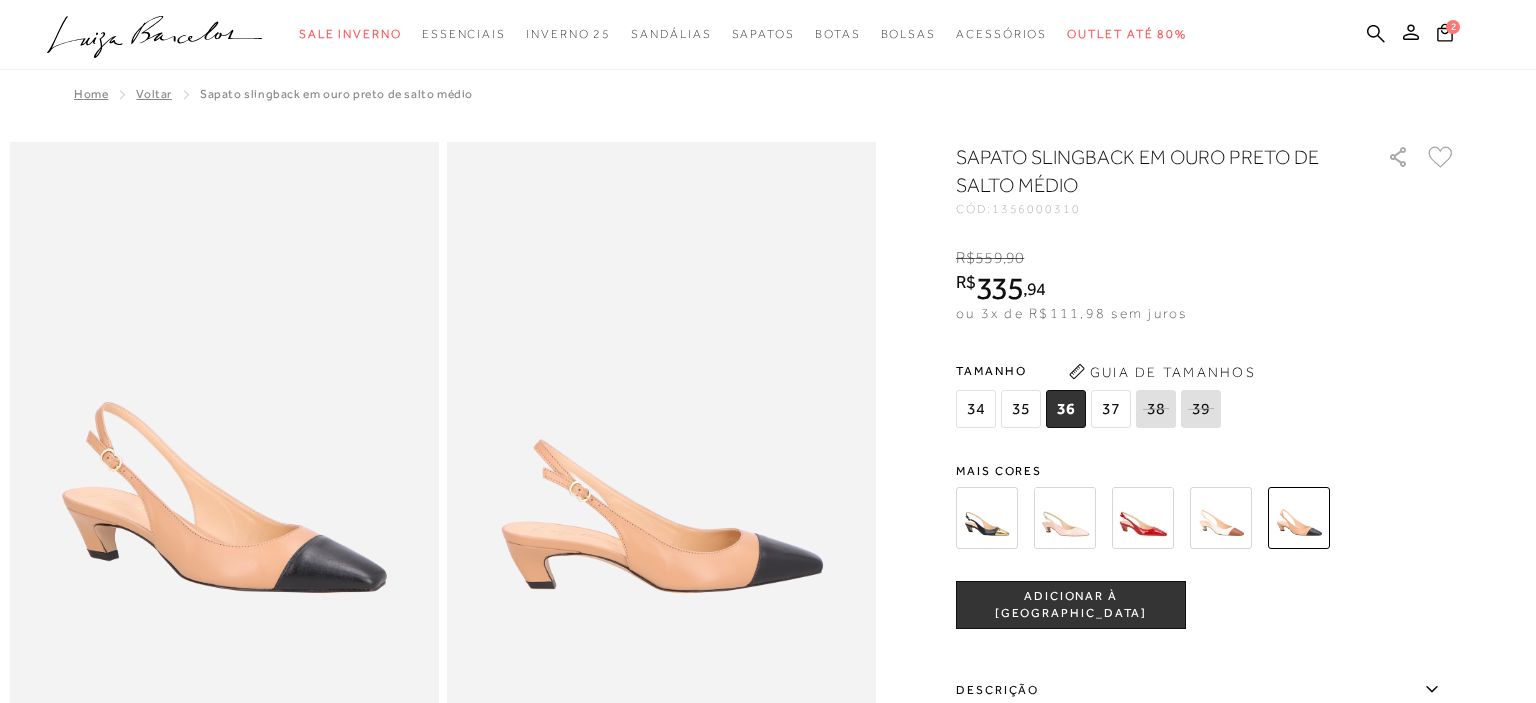 click at bounding box center [1065, 518] 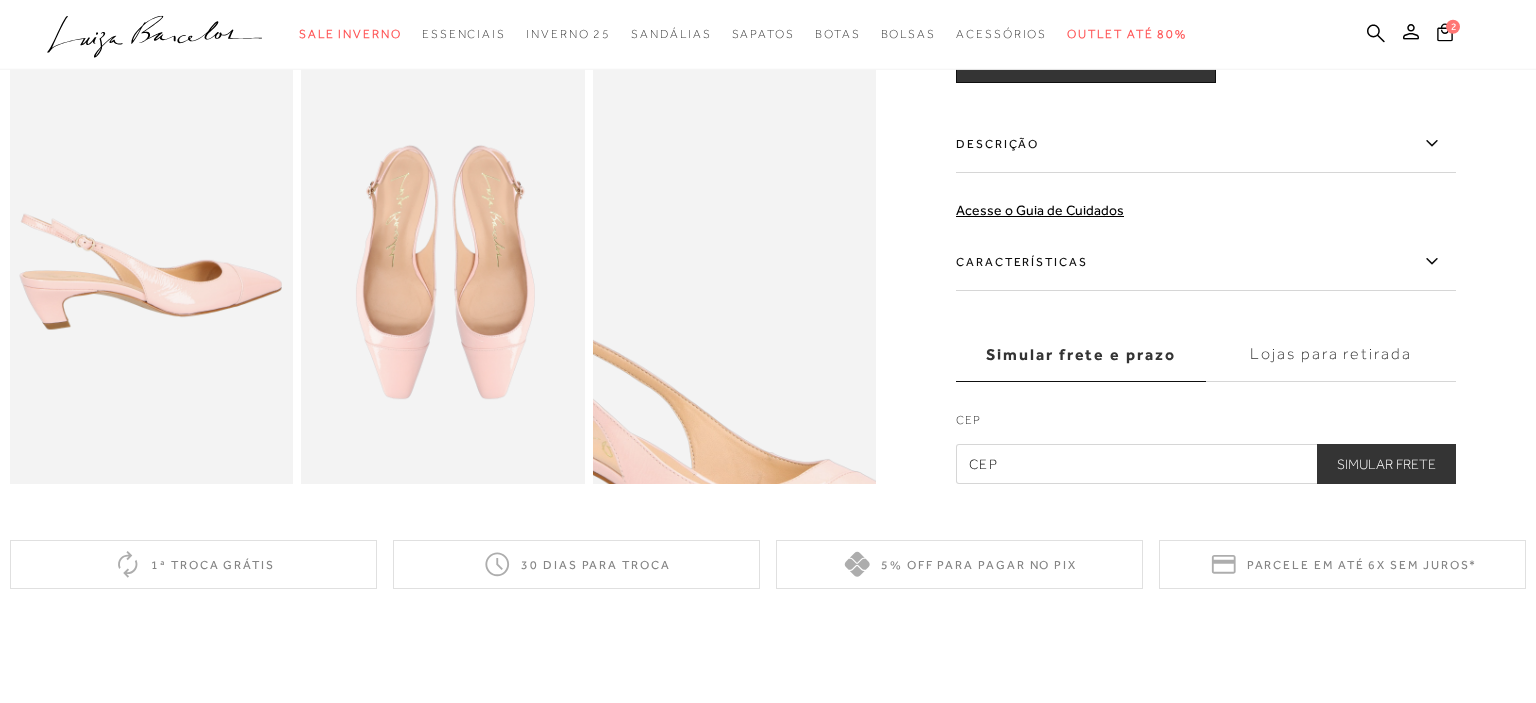 scroll, scrollTop: 739, scrollLeft: 0, axis: vertical 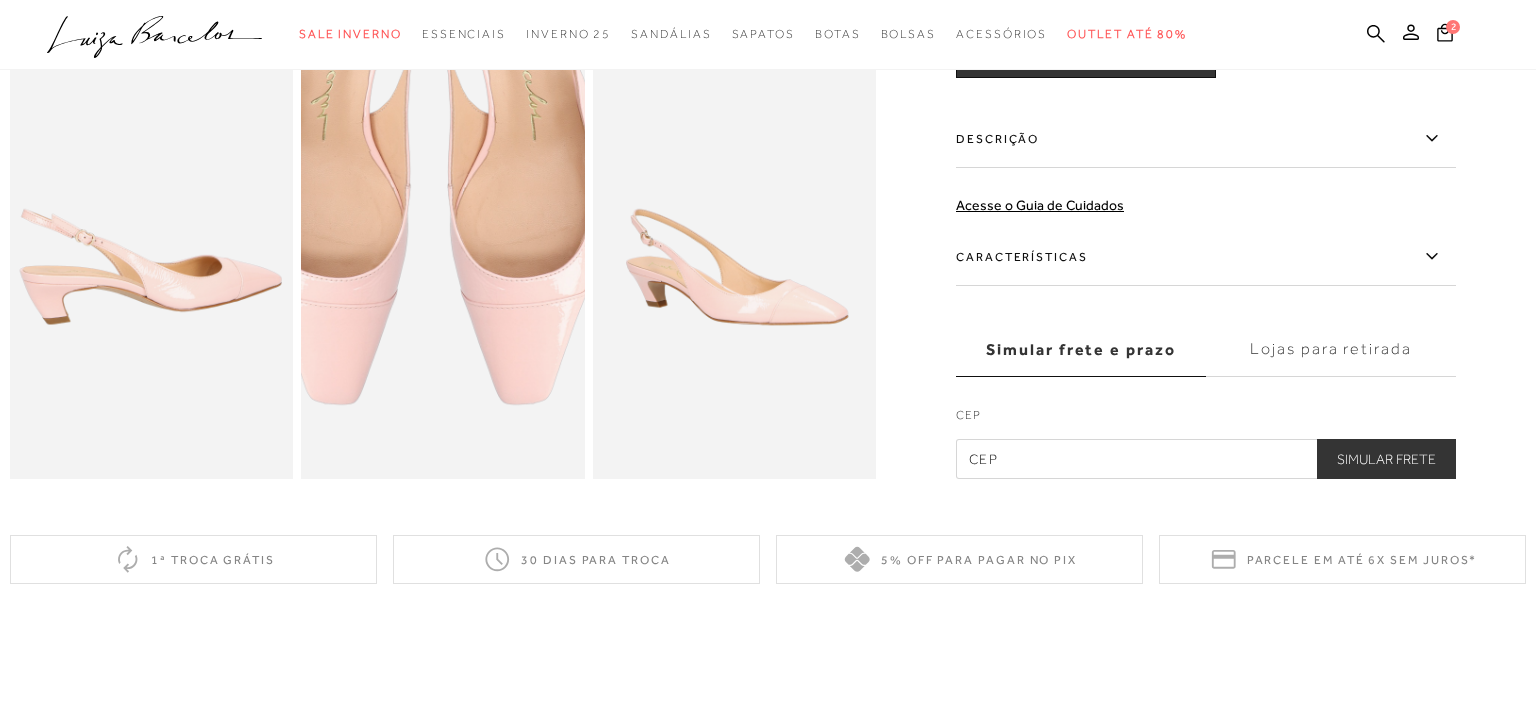 click at bounding box center (425, 150) 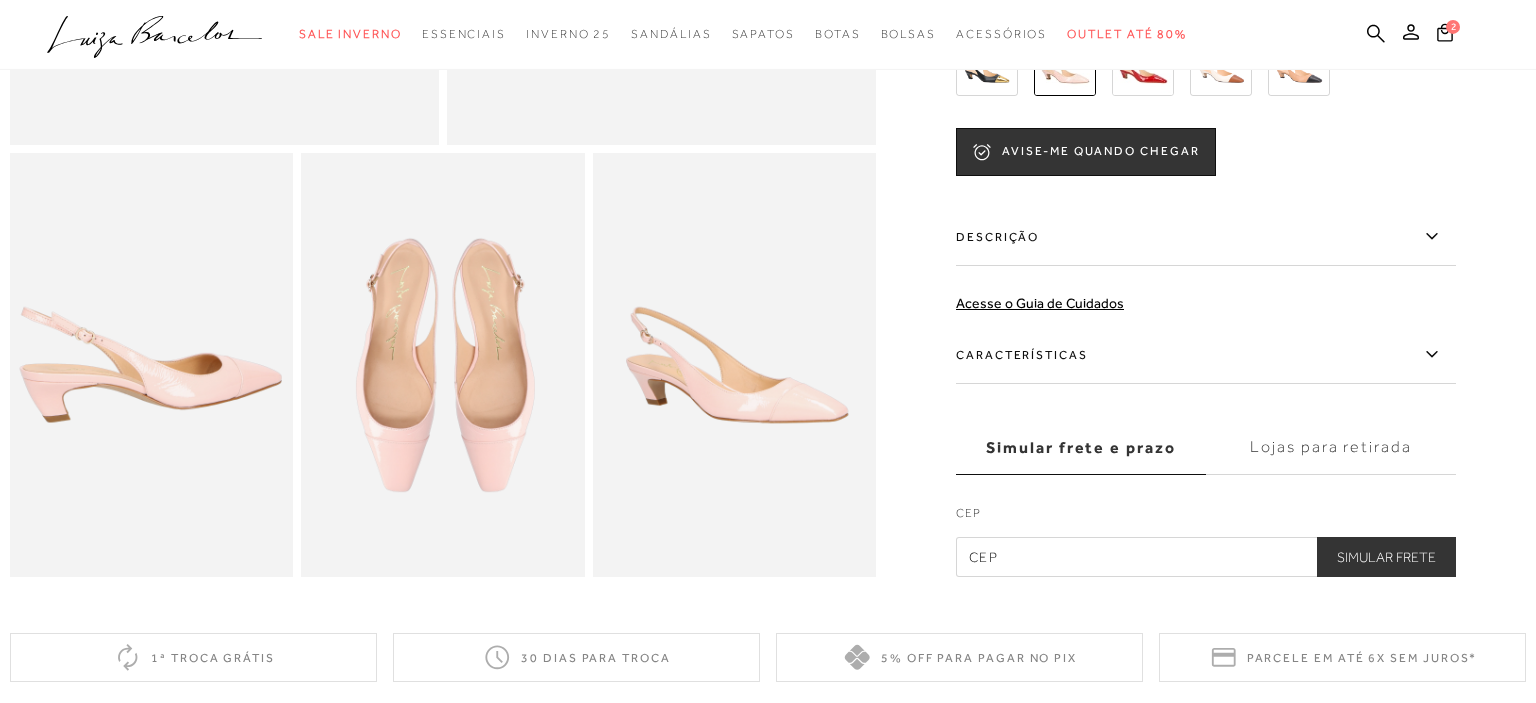 scroll, scrollTop: 422, scrollLeft: 0, axis: vertical 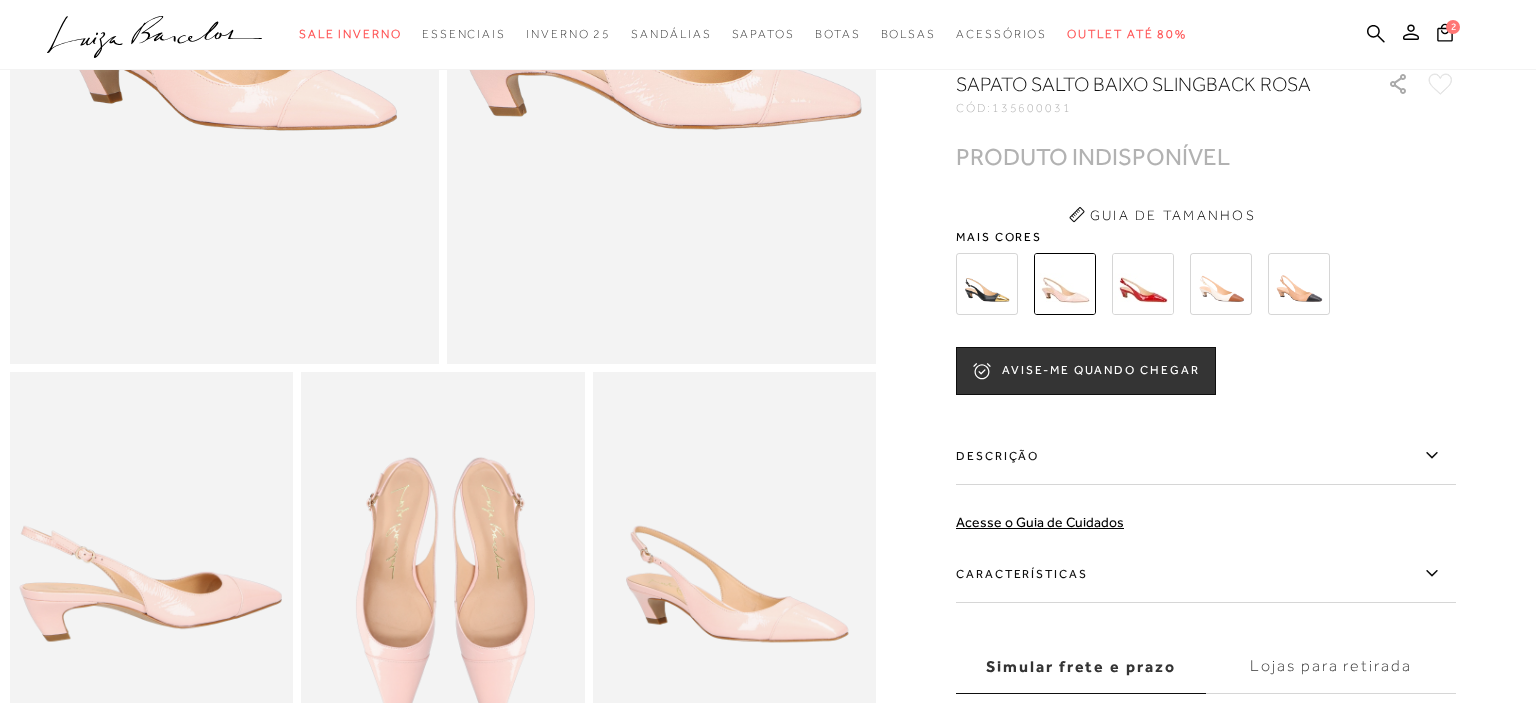 click at bounding box center [1299, 284] 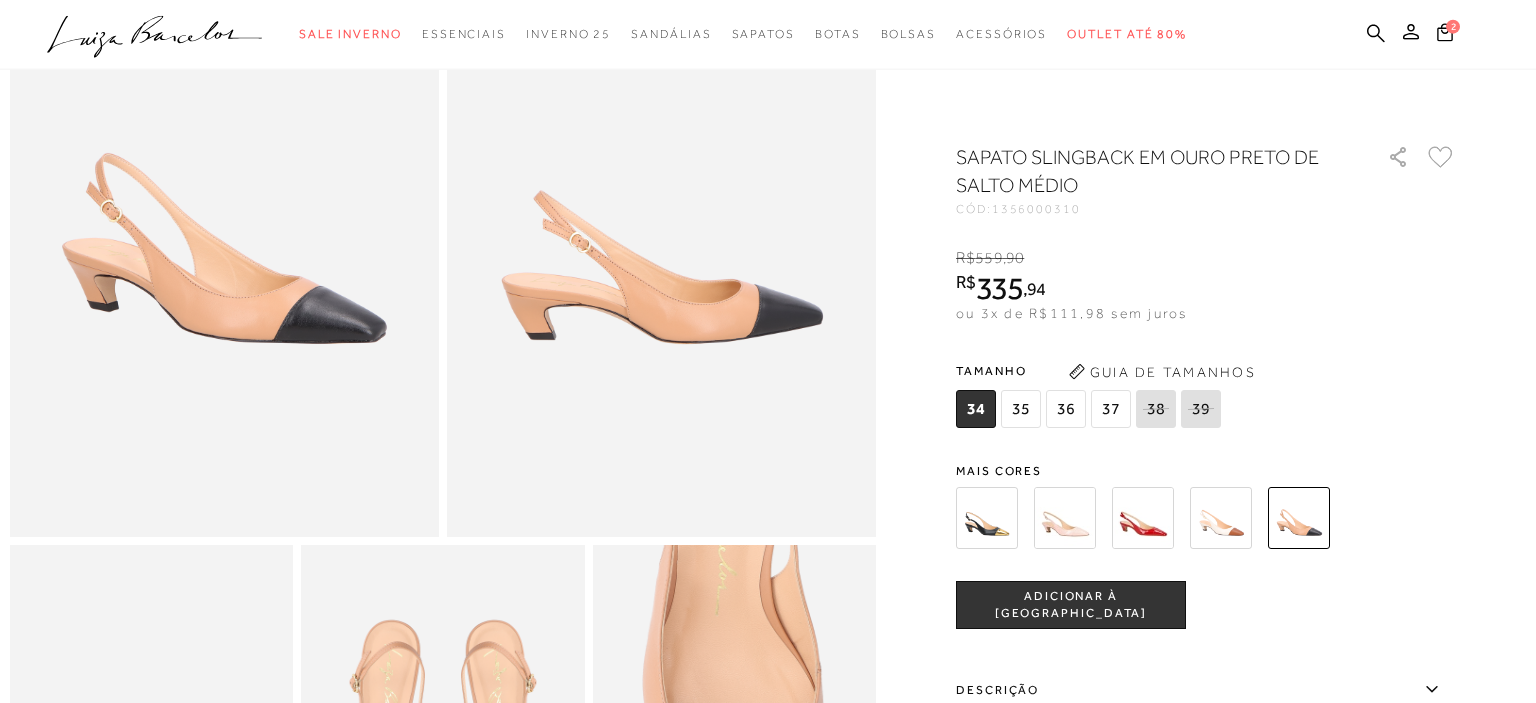 scroll, scrollTop: 316, scrollLeft: 0, axis: vertical 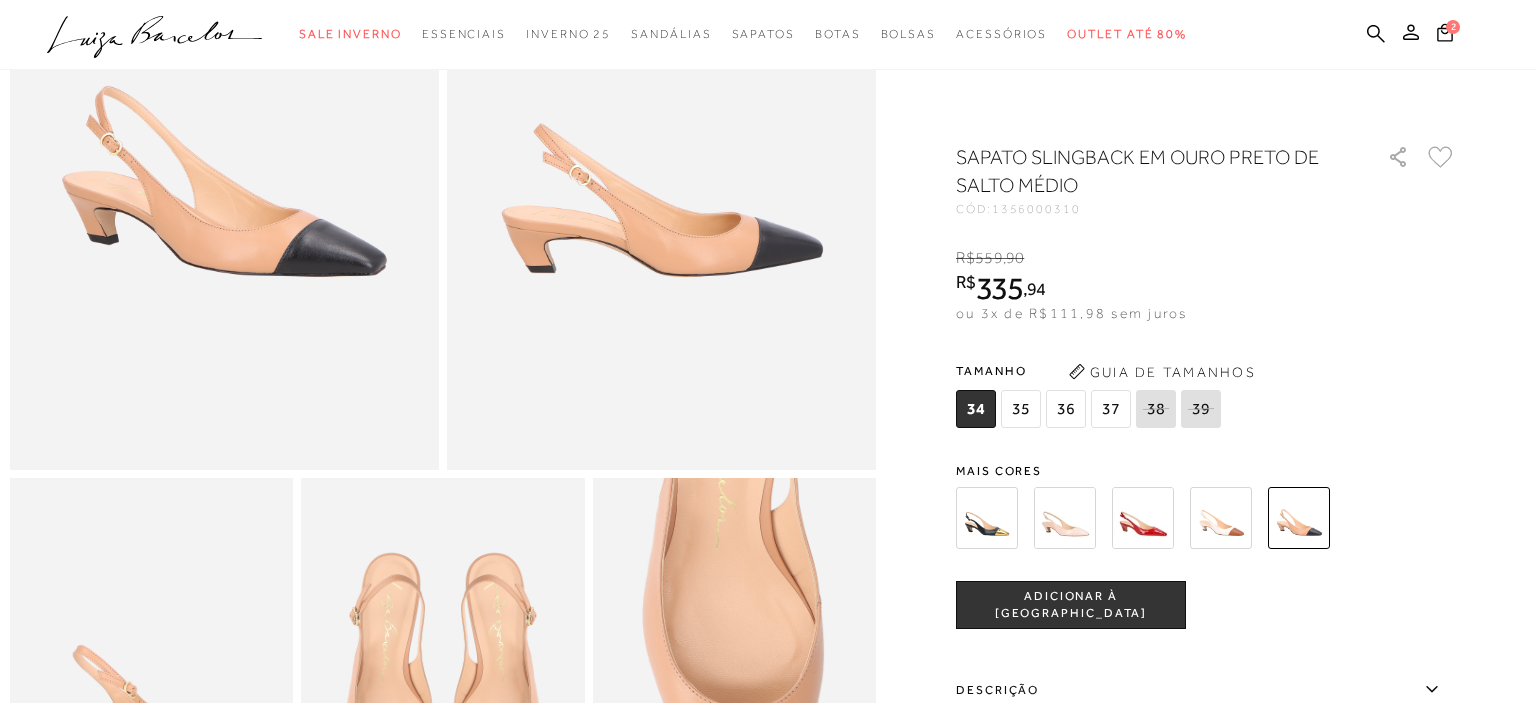 click on "36" at bounding box center [1066, 409] 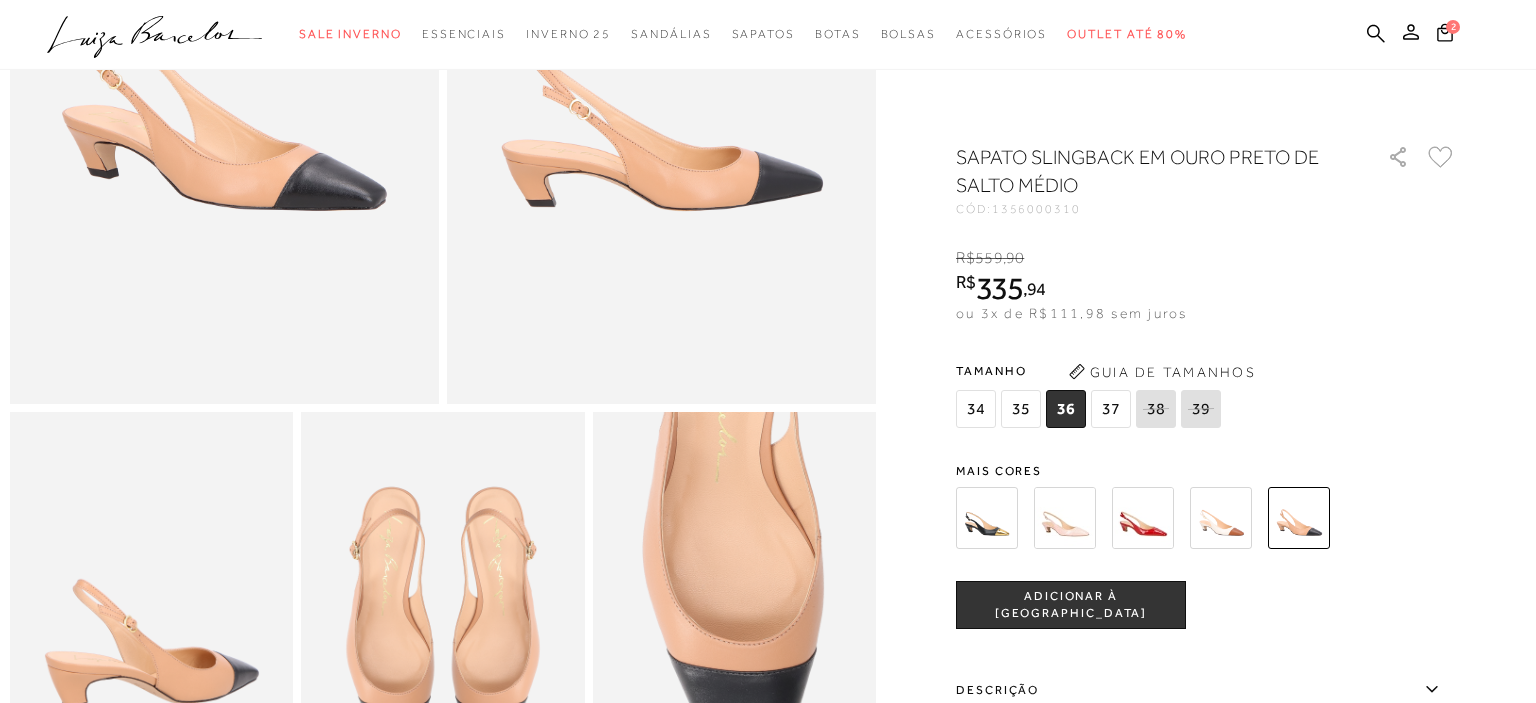 scroll, scrollTop: 422, scrollLeft: 0, axis: vertical 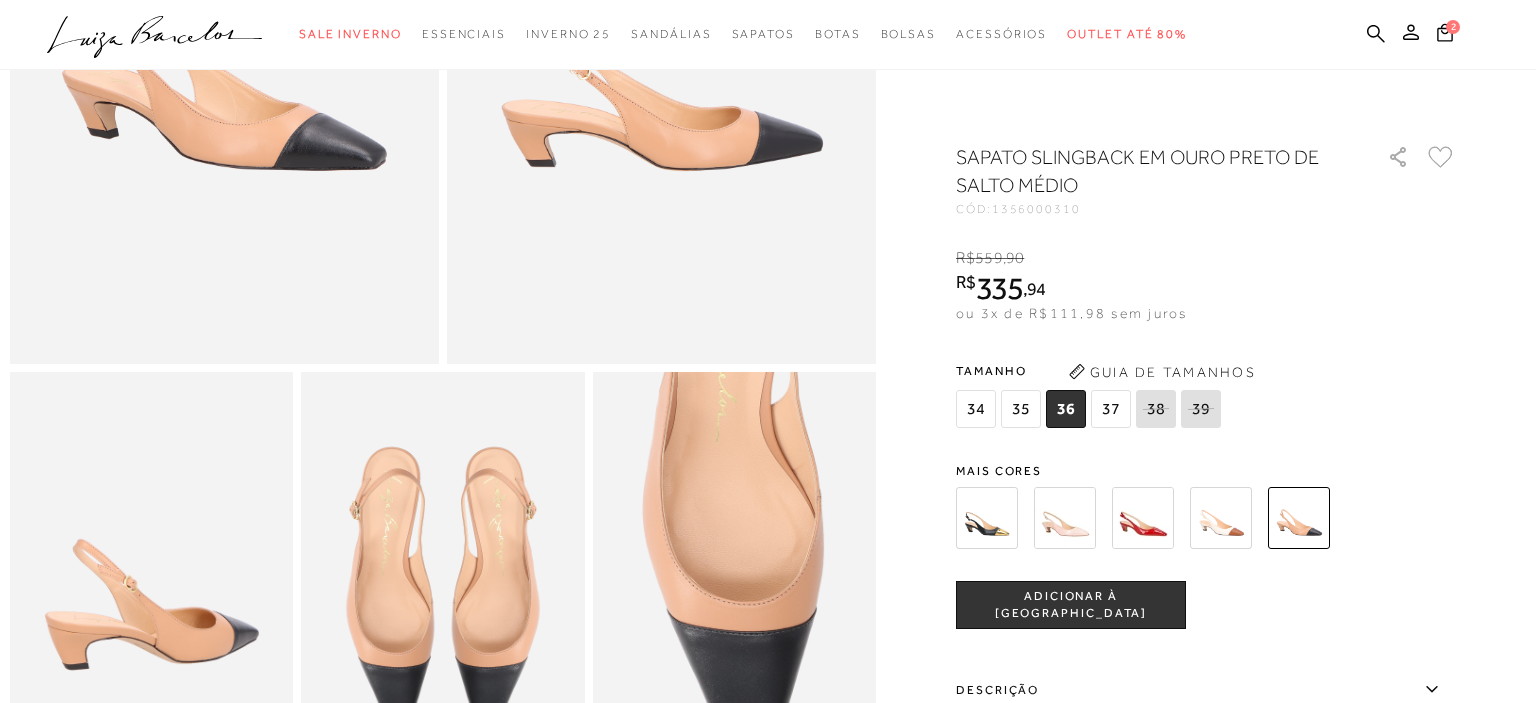 click on "ADICIONAR À [GEOGRAPHIC_DATA]" at bounding box center (1071, 605) 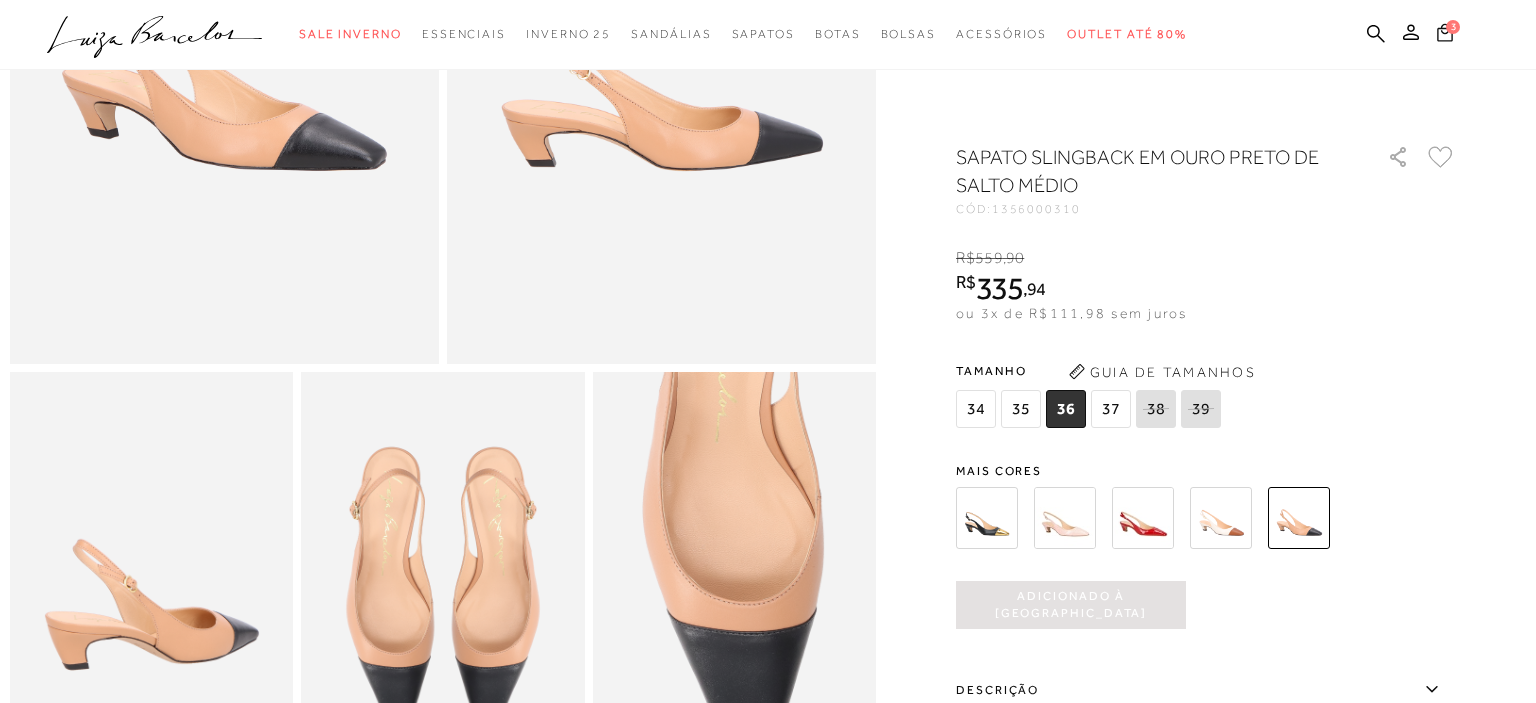 click 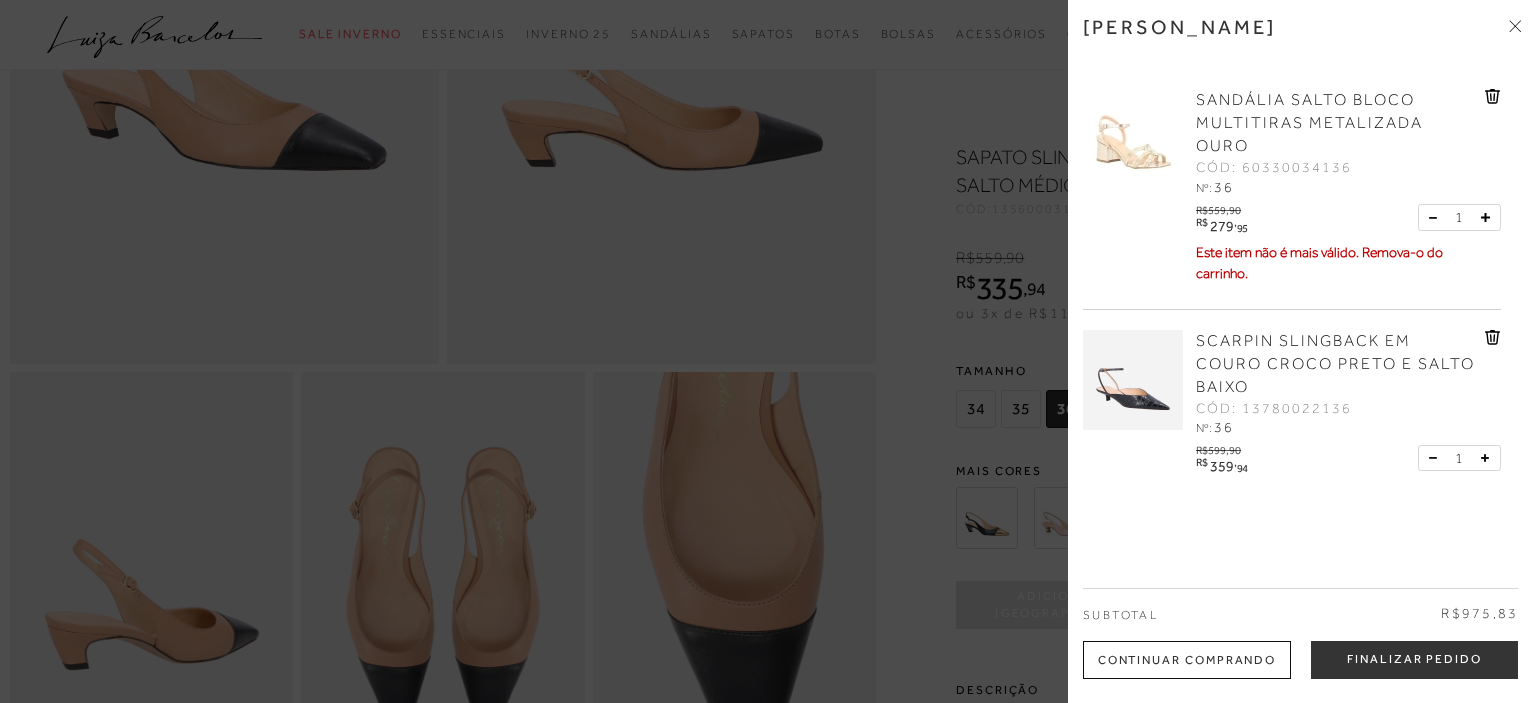 click at bounding box center (1493, 100) 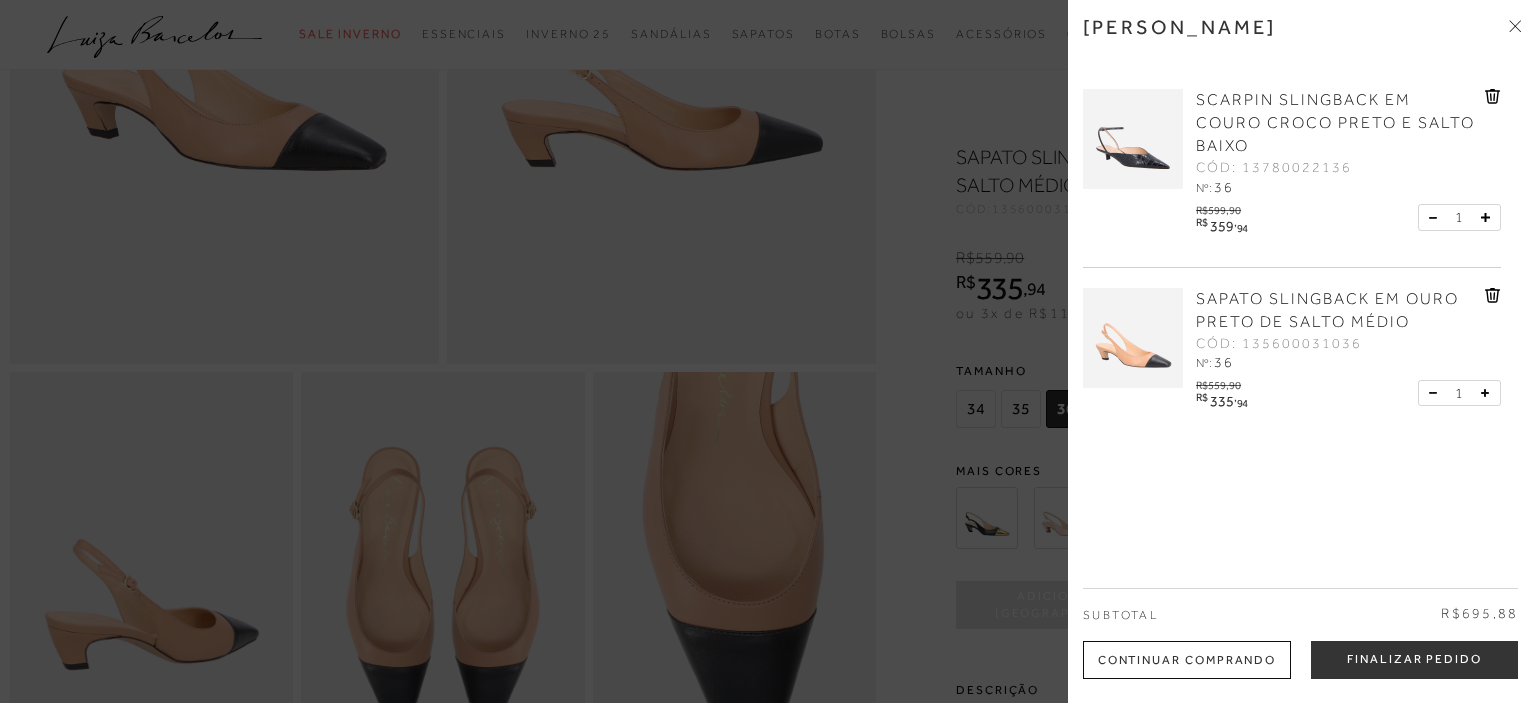 click at bounding box center (1133, 139) 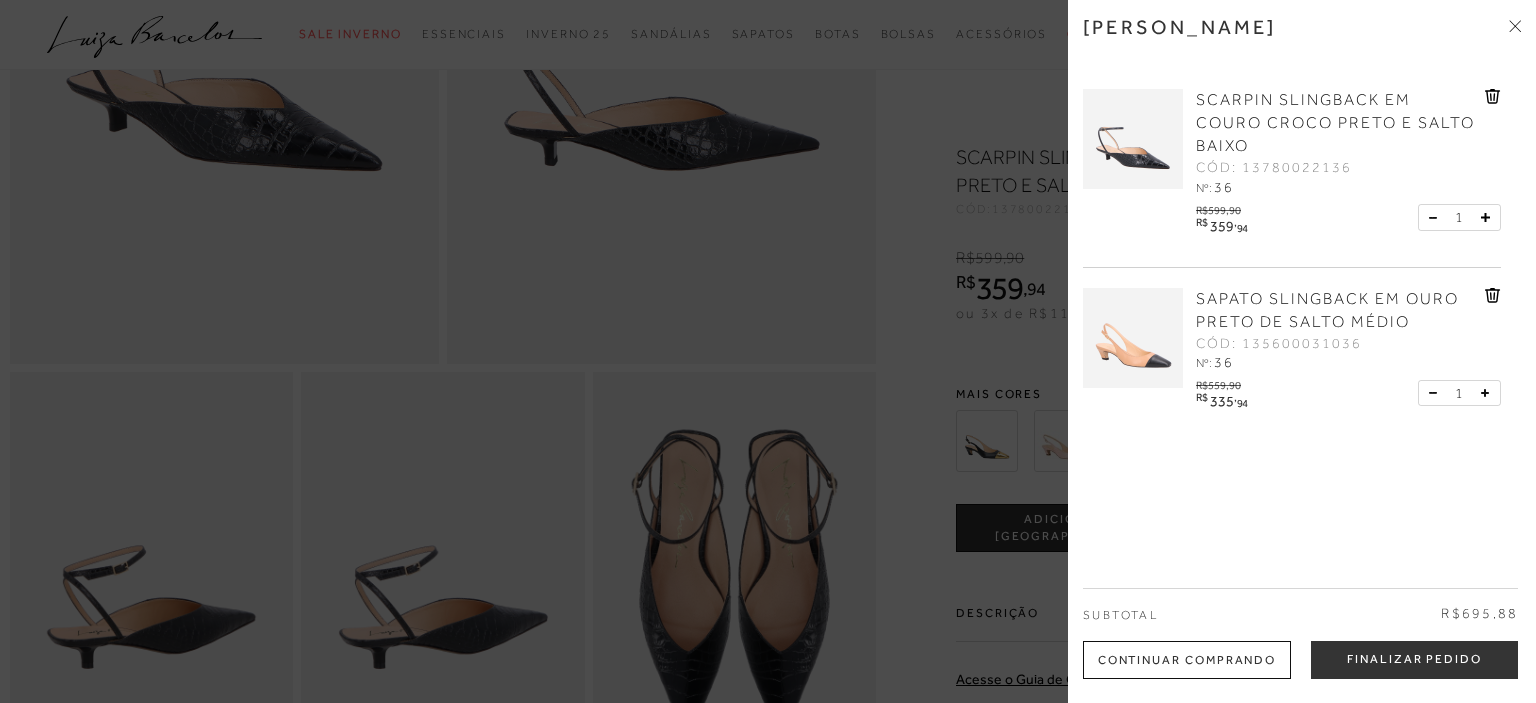 scroll, scrollTop: 0, scrollLeft: 0, axis: both 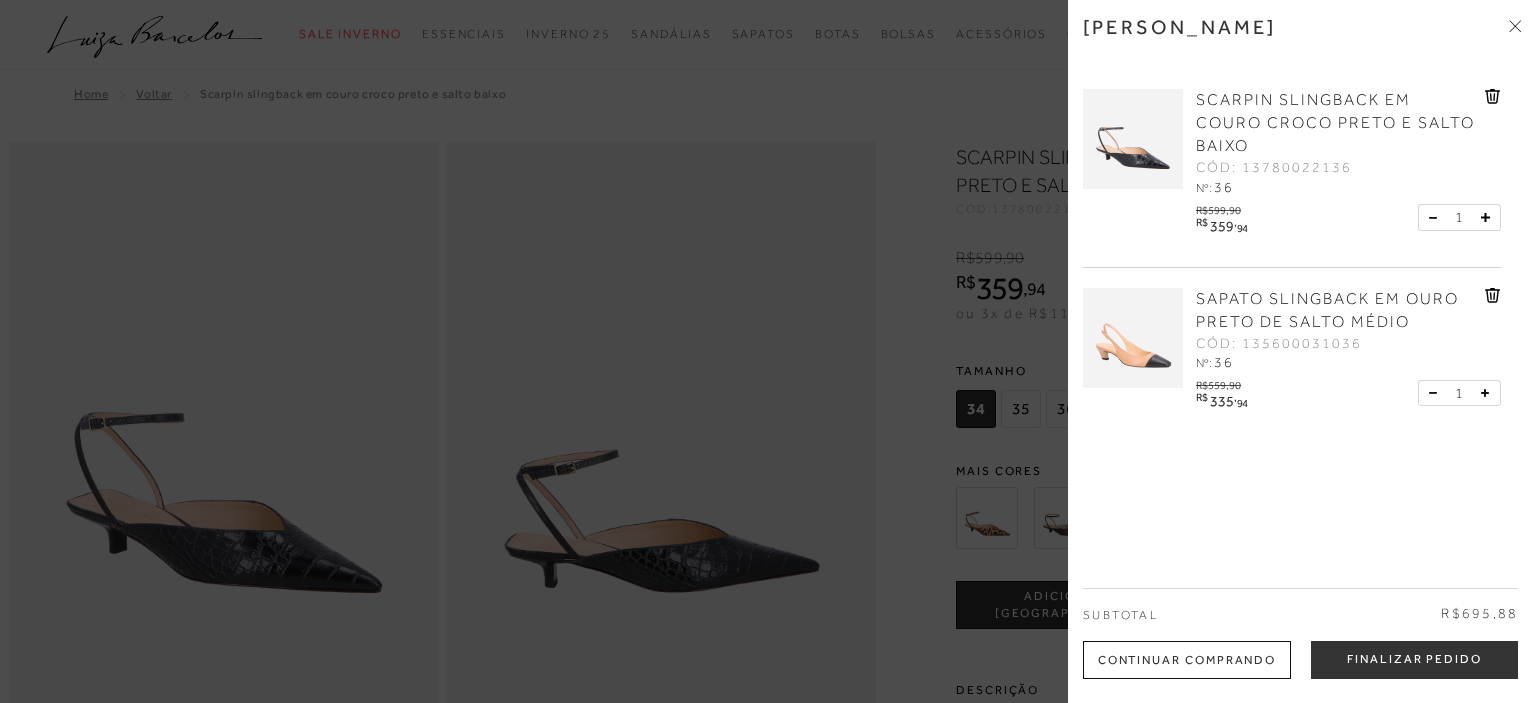 click at bounding box center [768, 351] 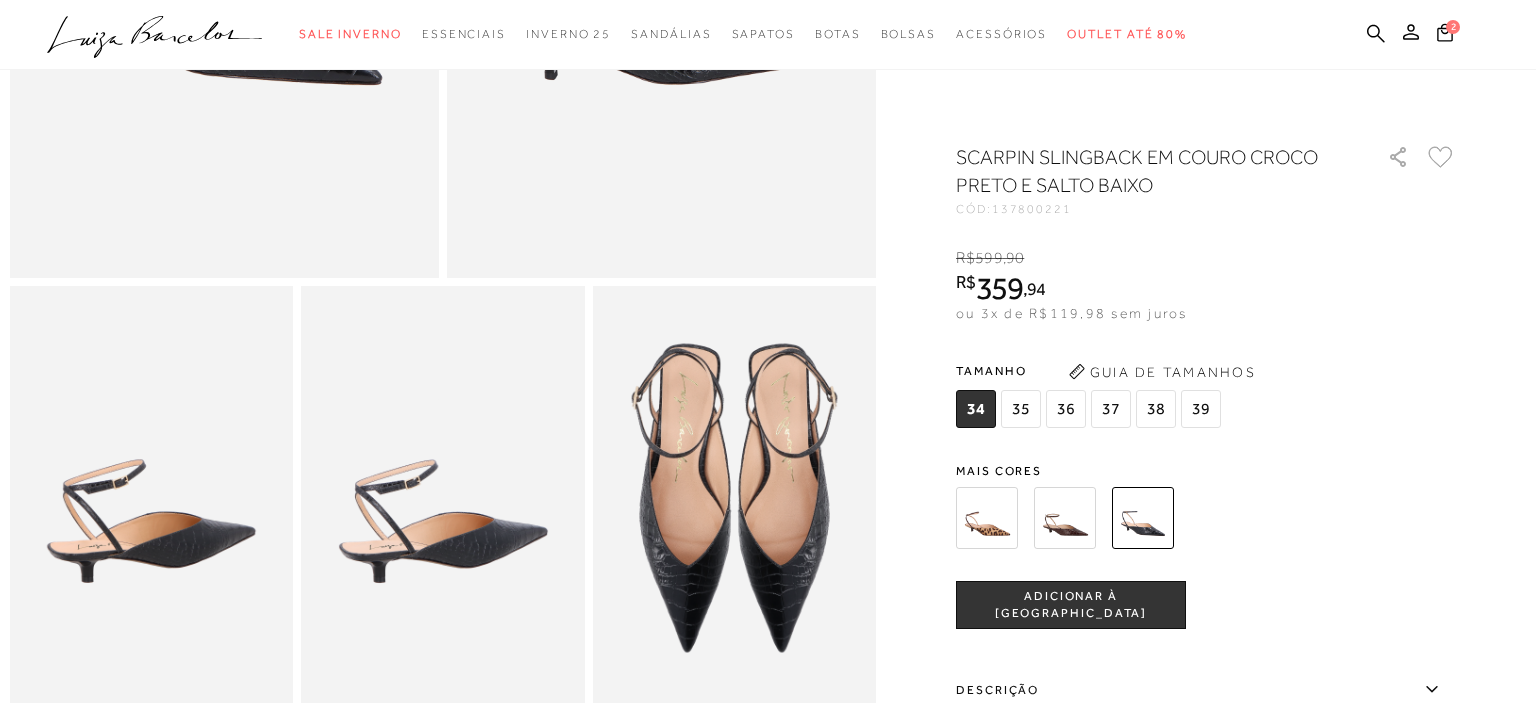 scroll, scrollTop: 739, scrollLeft: 0, axis: vertical 